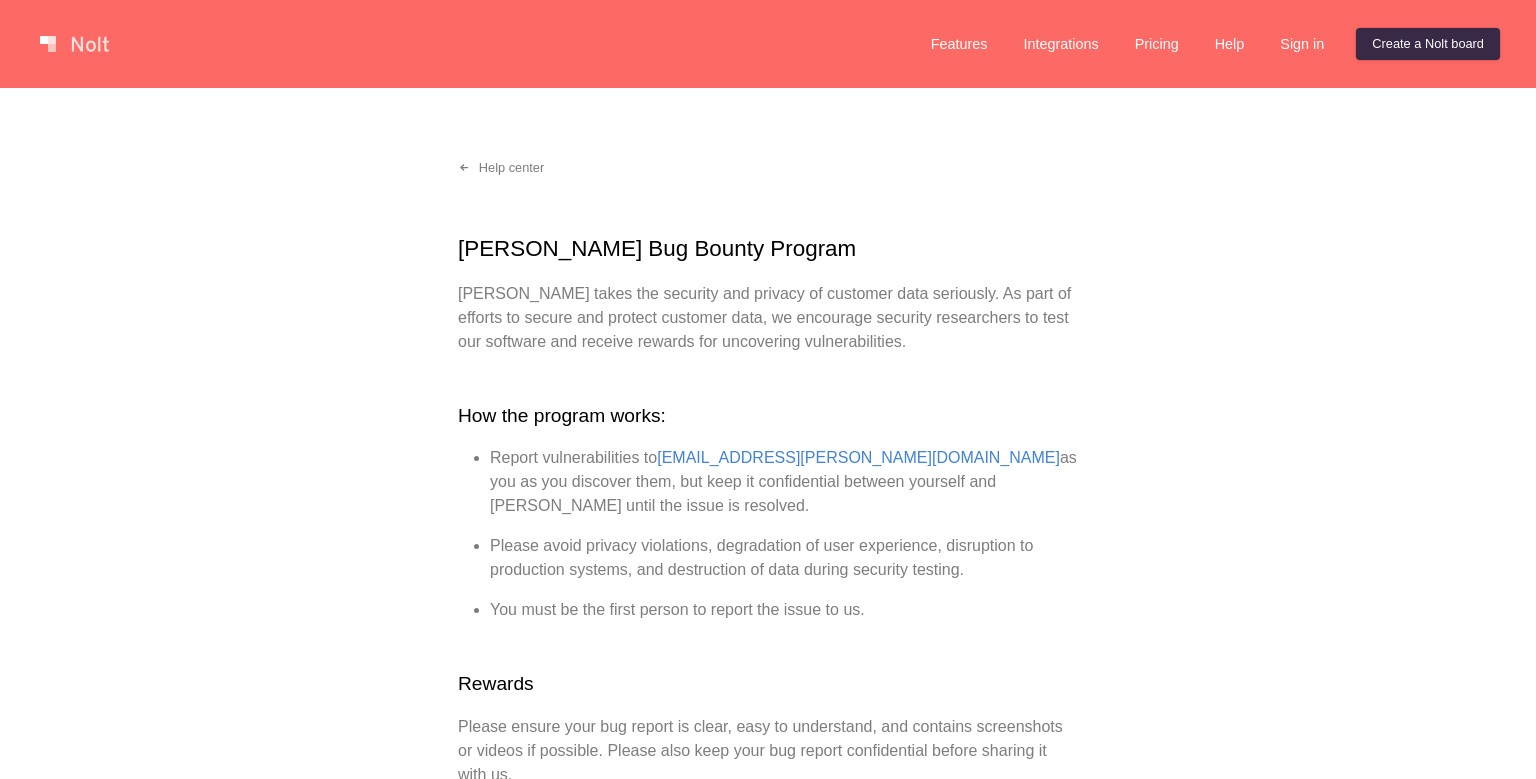 scroll, scrollTop: 0, scrollLeft: 0, axis: both 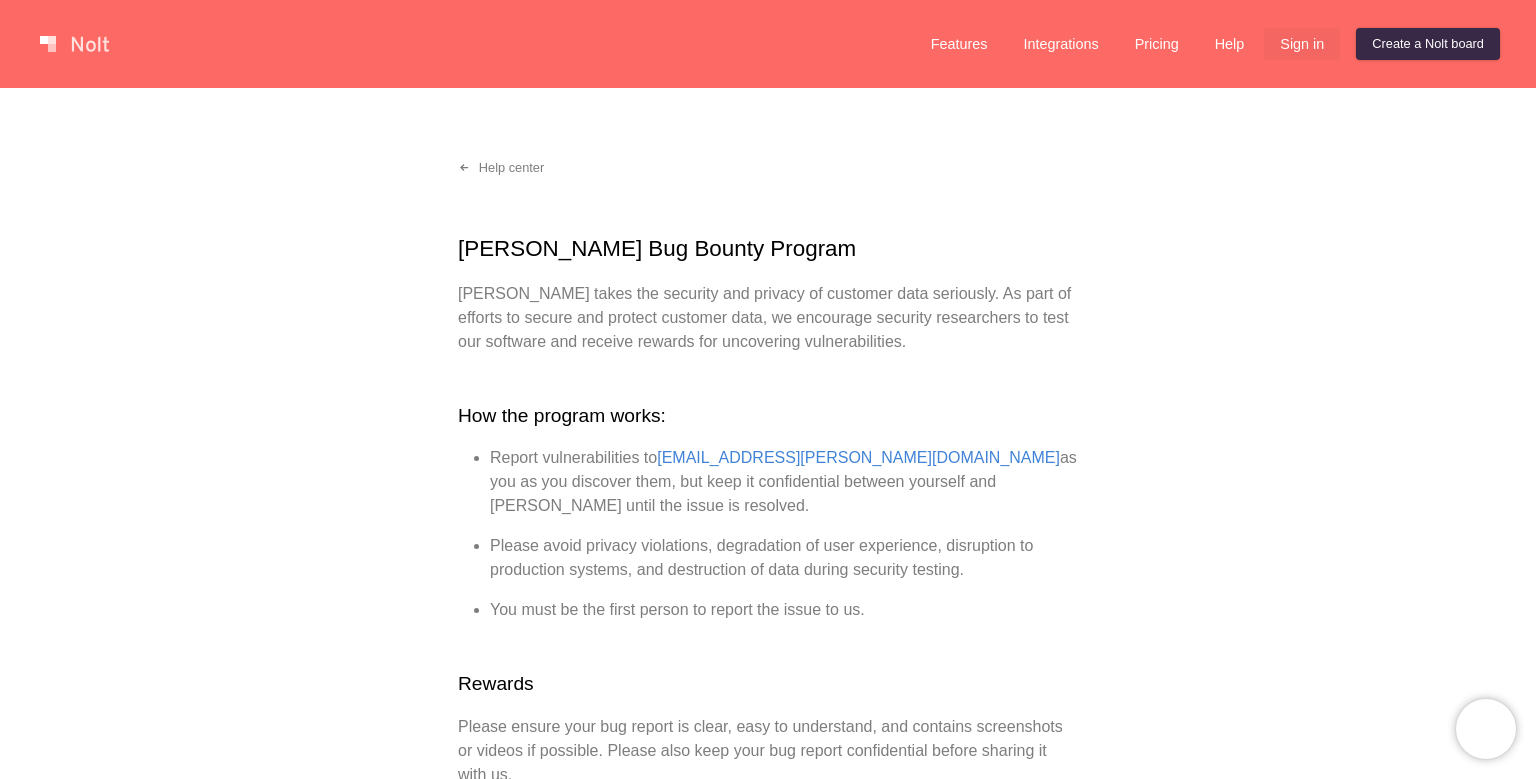 click on "Sign in" at bounding box center [1302, 44] 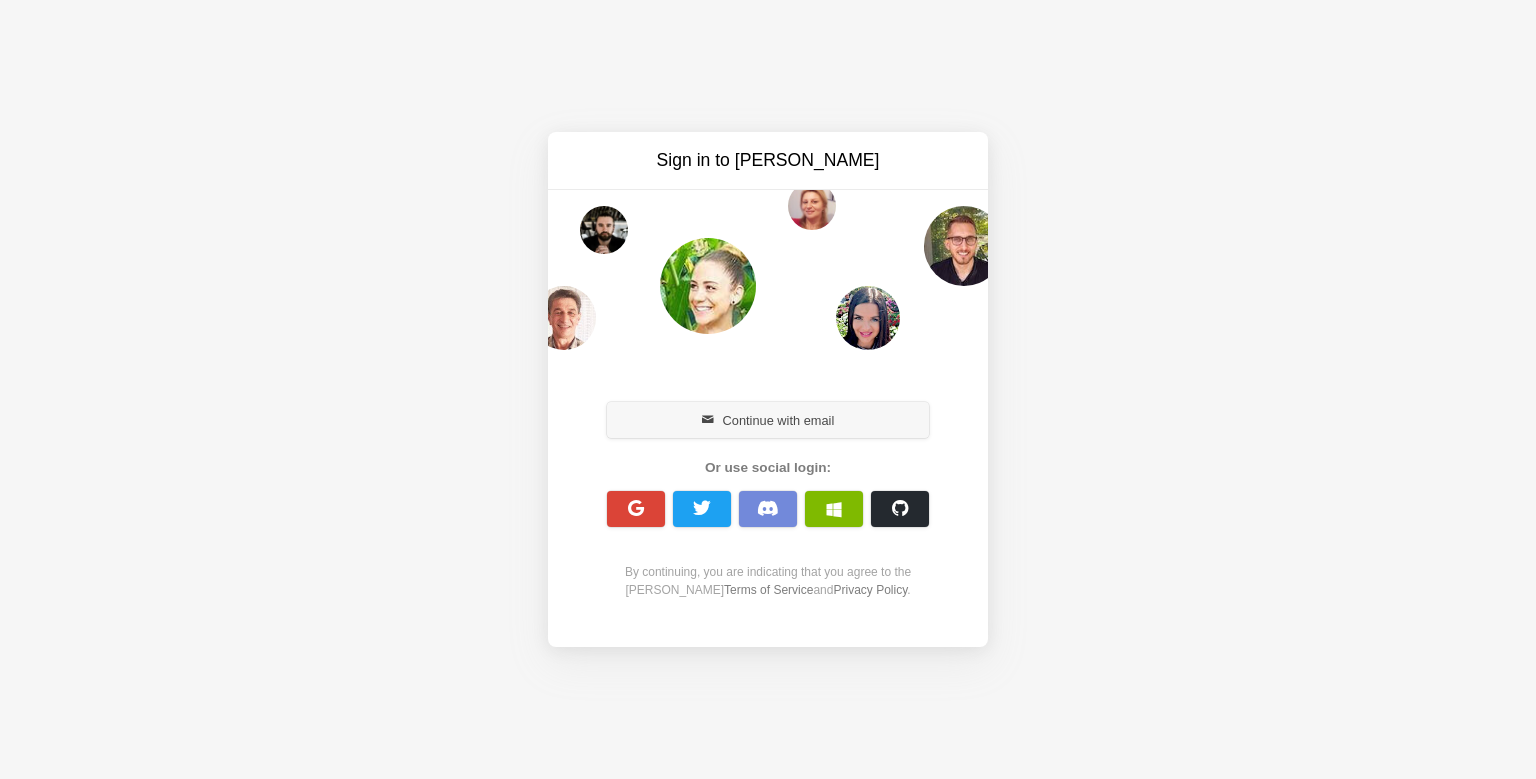click on "Continue with email" at bounding box center [768, 420] 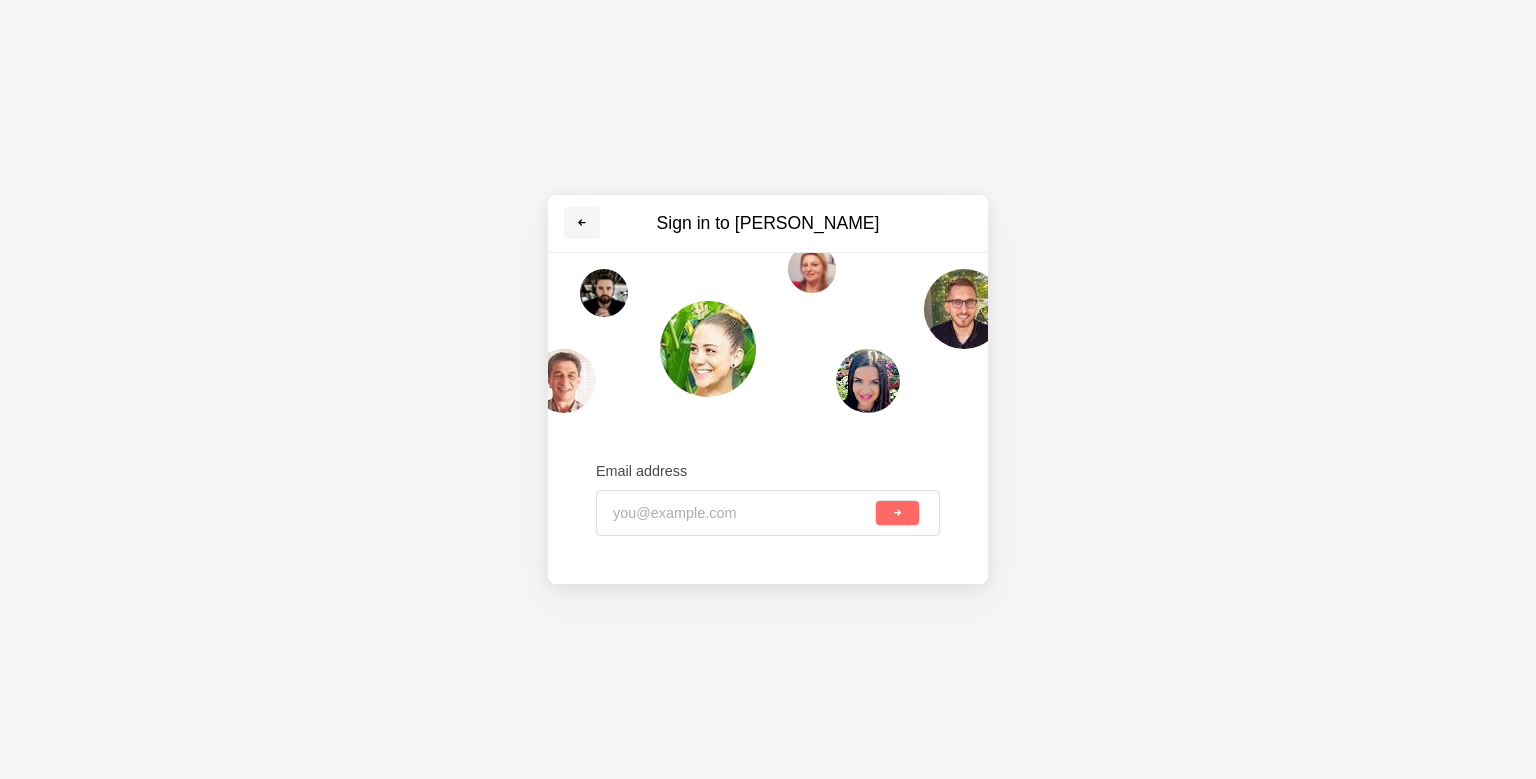 click at bounding box center (582, 223) 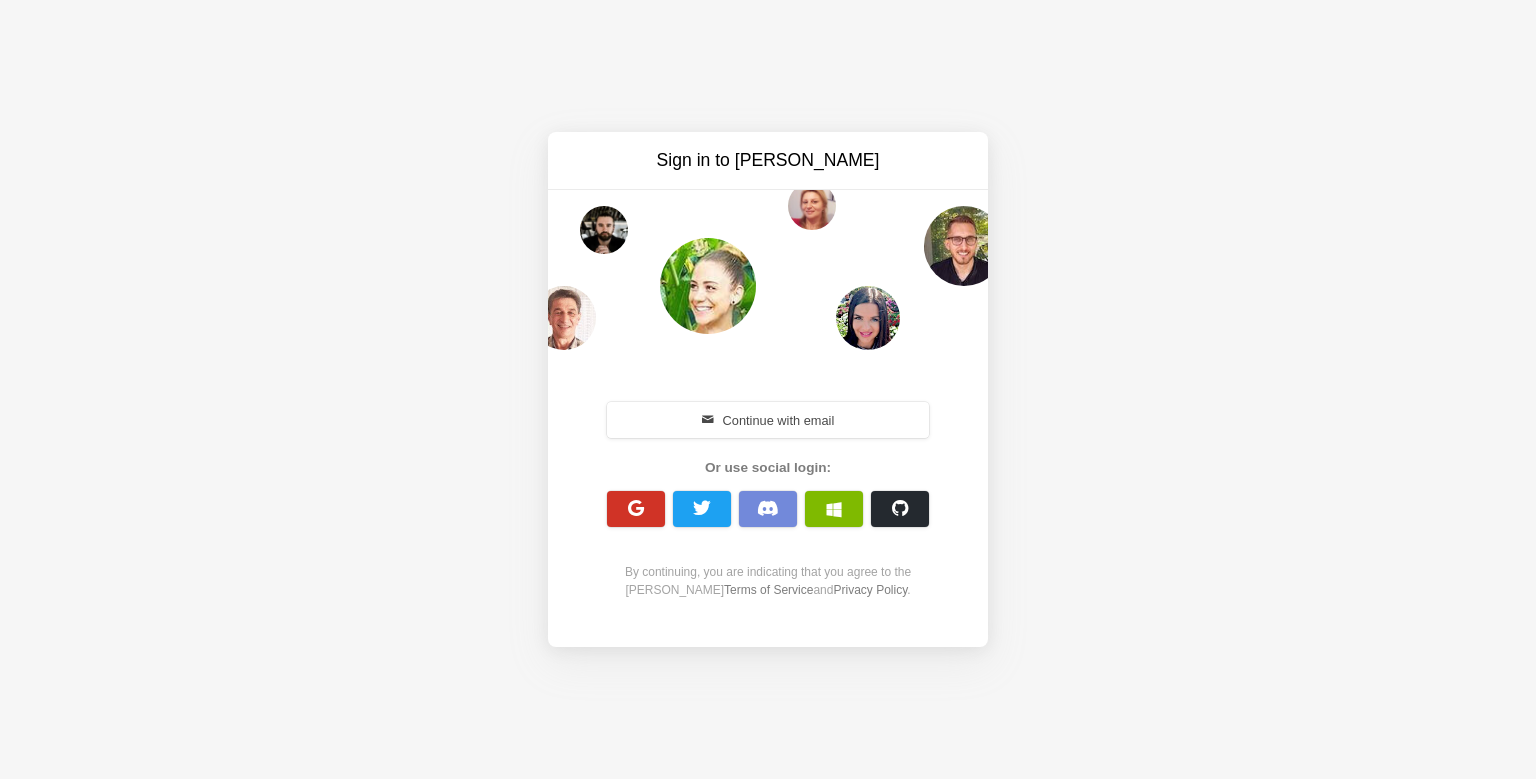 click at bounding box center [636, 509] 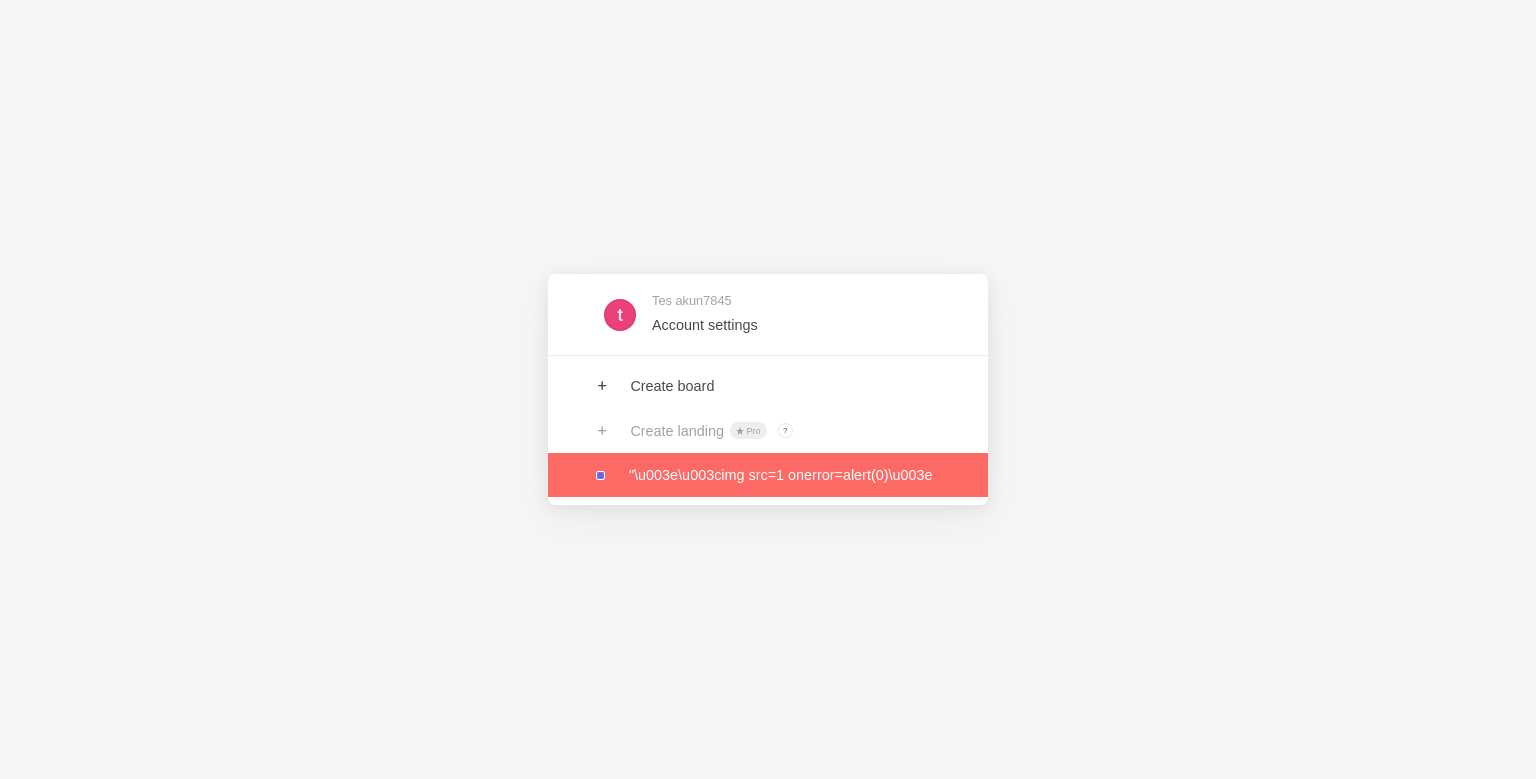 scroll, scrollTop: 0, scrollLeft: 0, axis: both 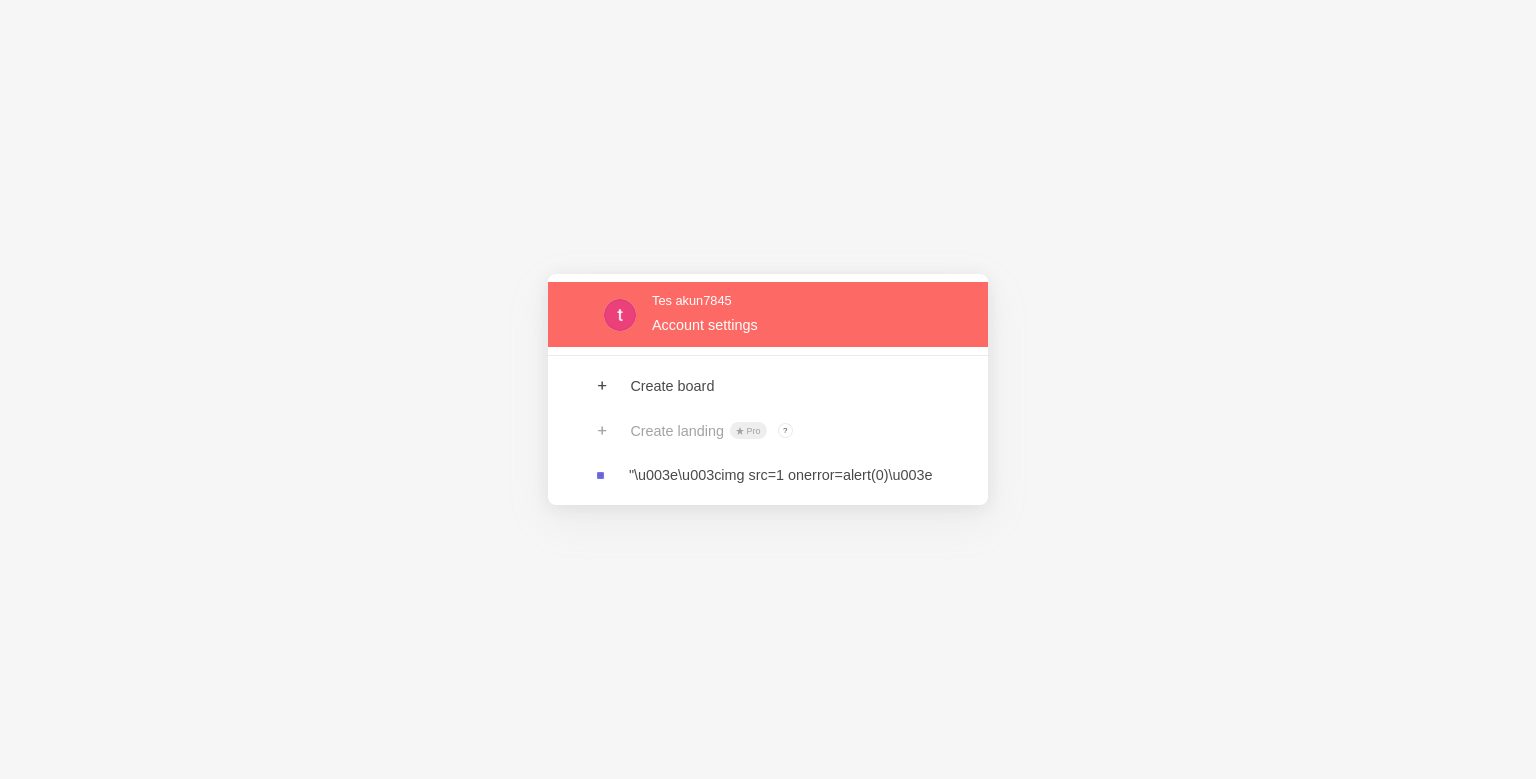 click at bounding box center (768, 314) 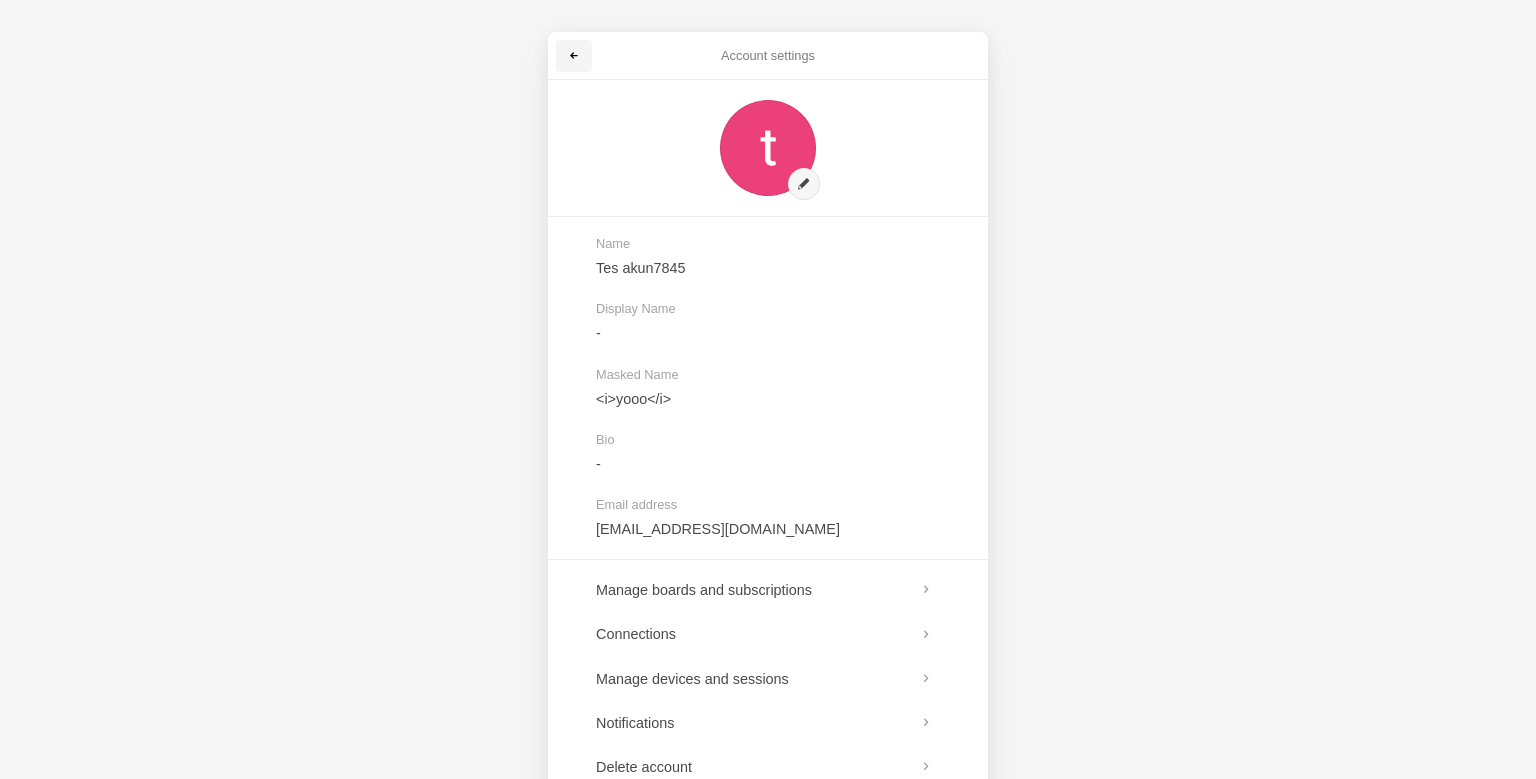 click at bounding box center (574, 56) 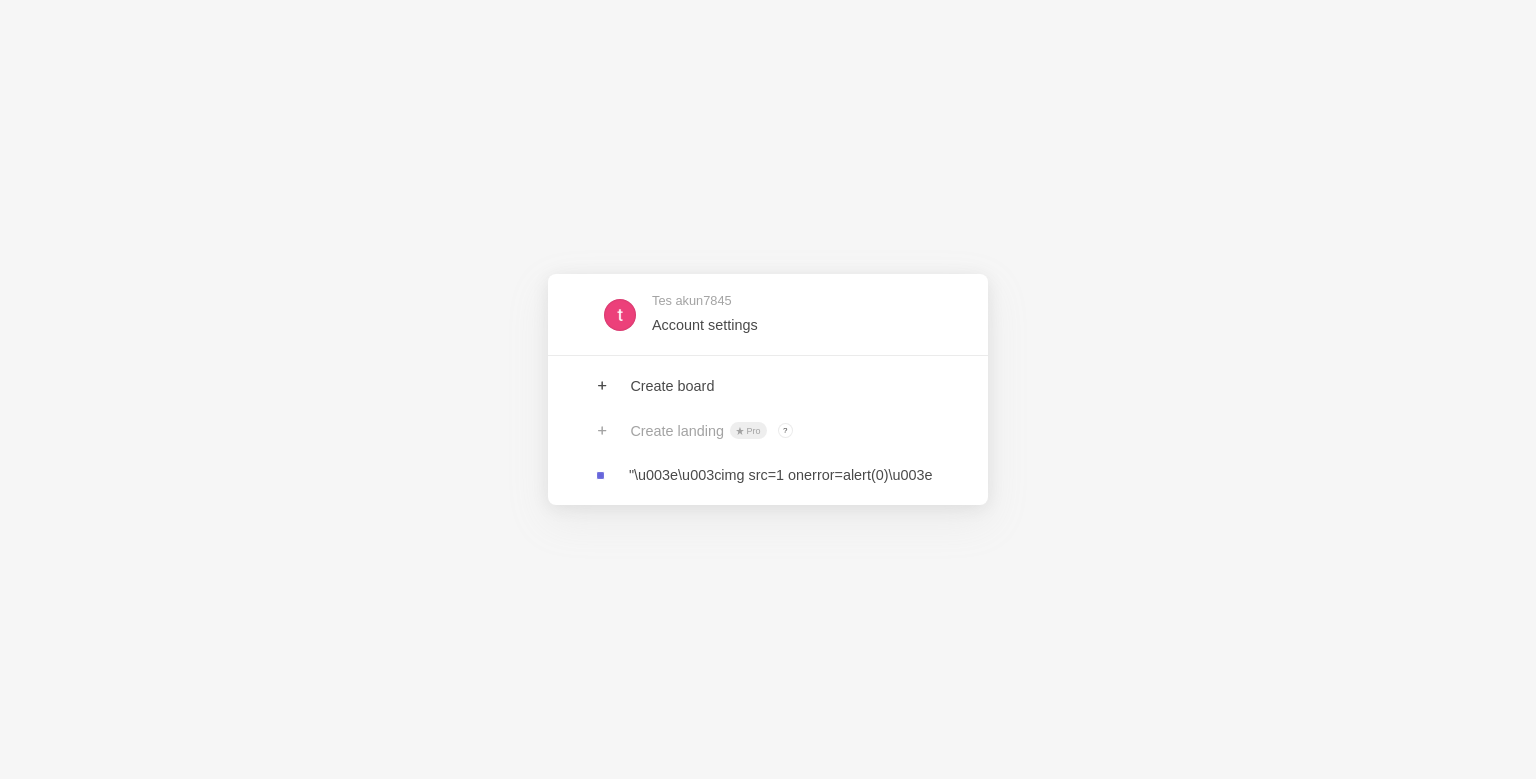 click on "Tes akun7845 Account settings Create board Create landing   Pro ? Board owners with Pro & Enterprise plan can create landings "\u003e\u003cimg src=1 onerror​=alert(0)\u003e" at bounding box center [768, 389] 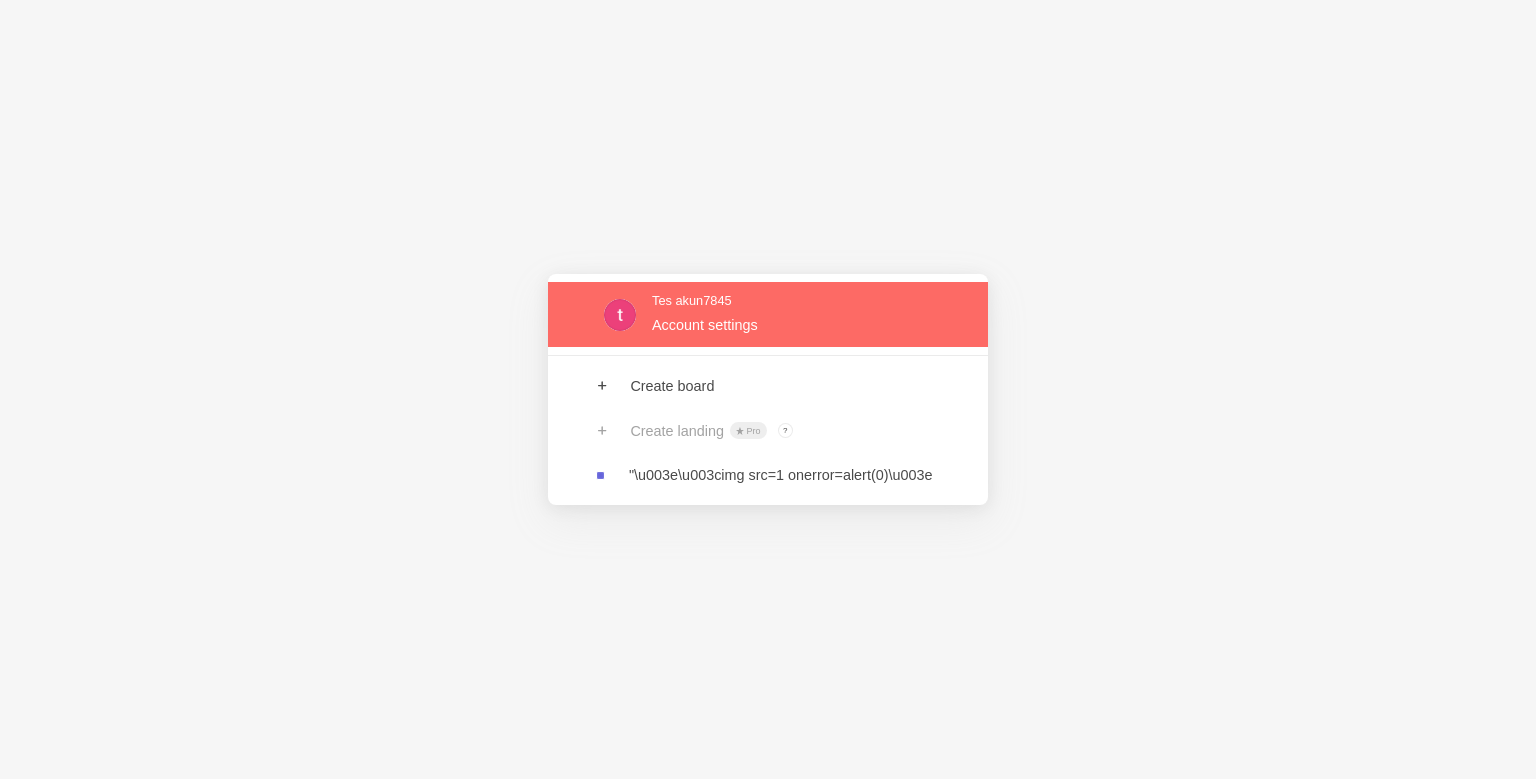 scroll, scrollTop: 0, scrollLeft: 0, axis: both 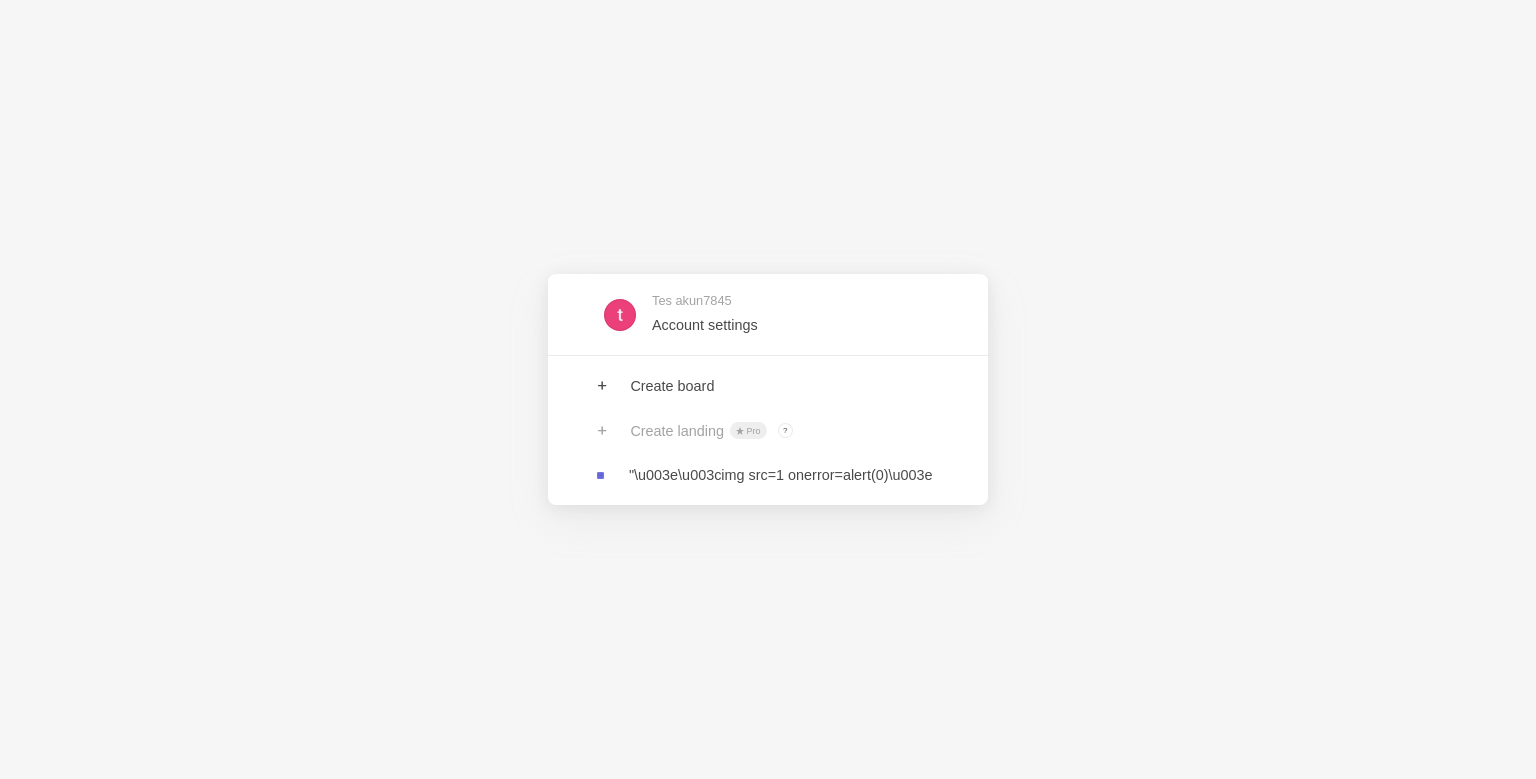 click on "Create landing   Pro ? Board owners with Pro & Enterprise plan can create landings" at bounding box center [768, 431] 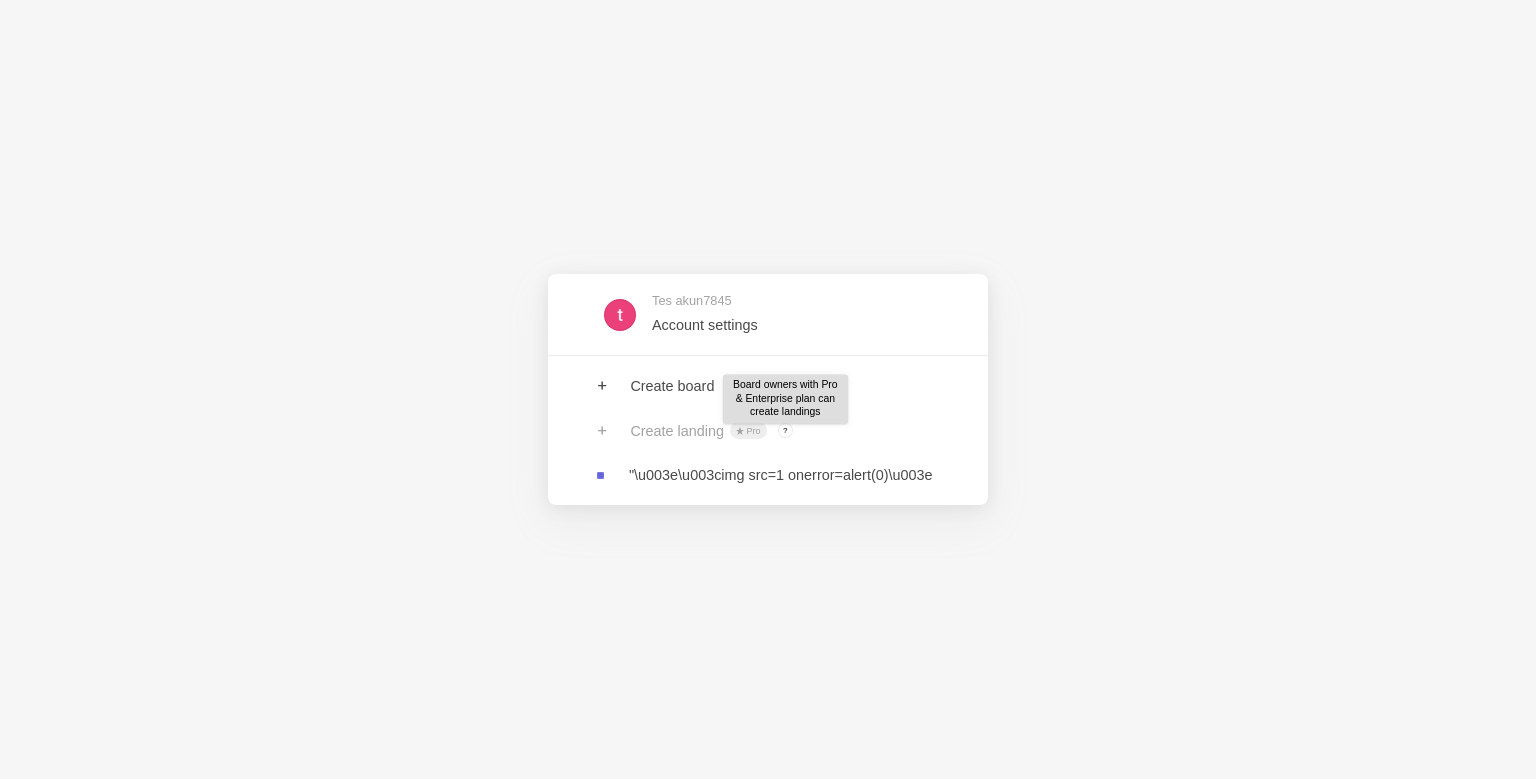 click on "?" at bounding box center (785, 430) 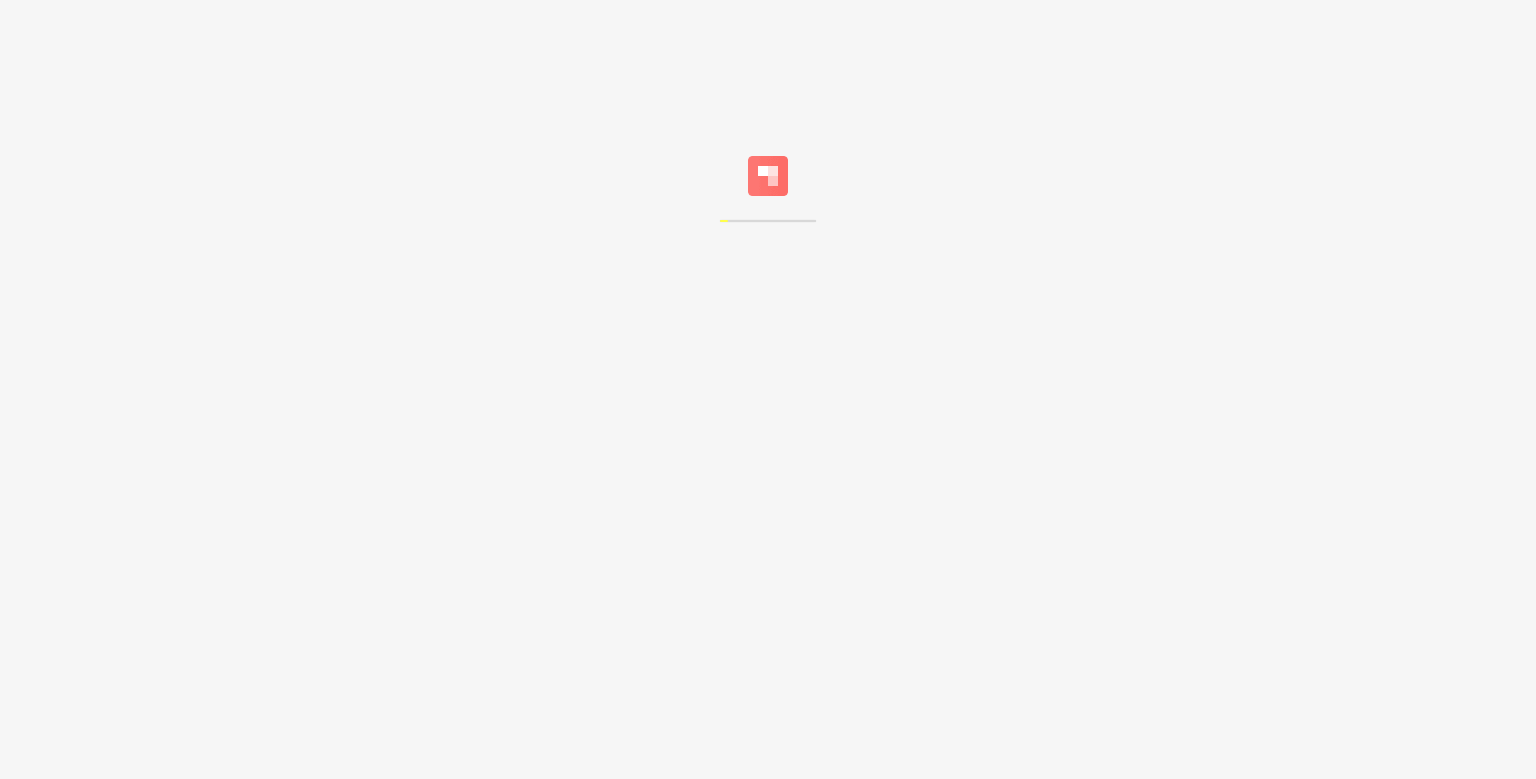scroll, scrollTop: 0, scrollLeft: 0, axis: both 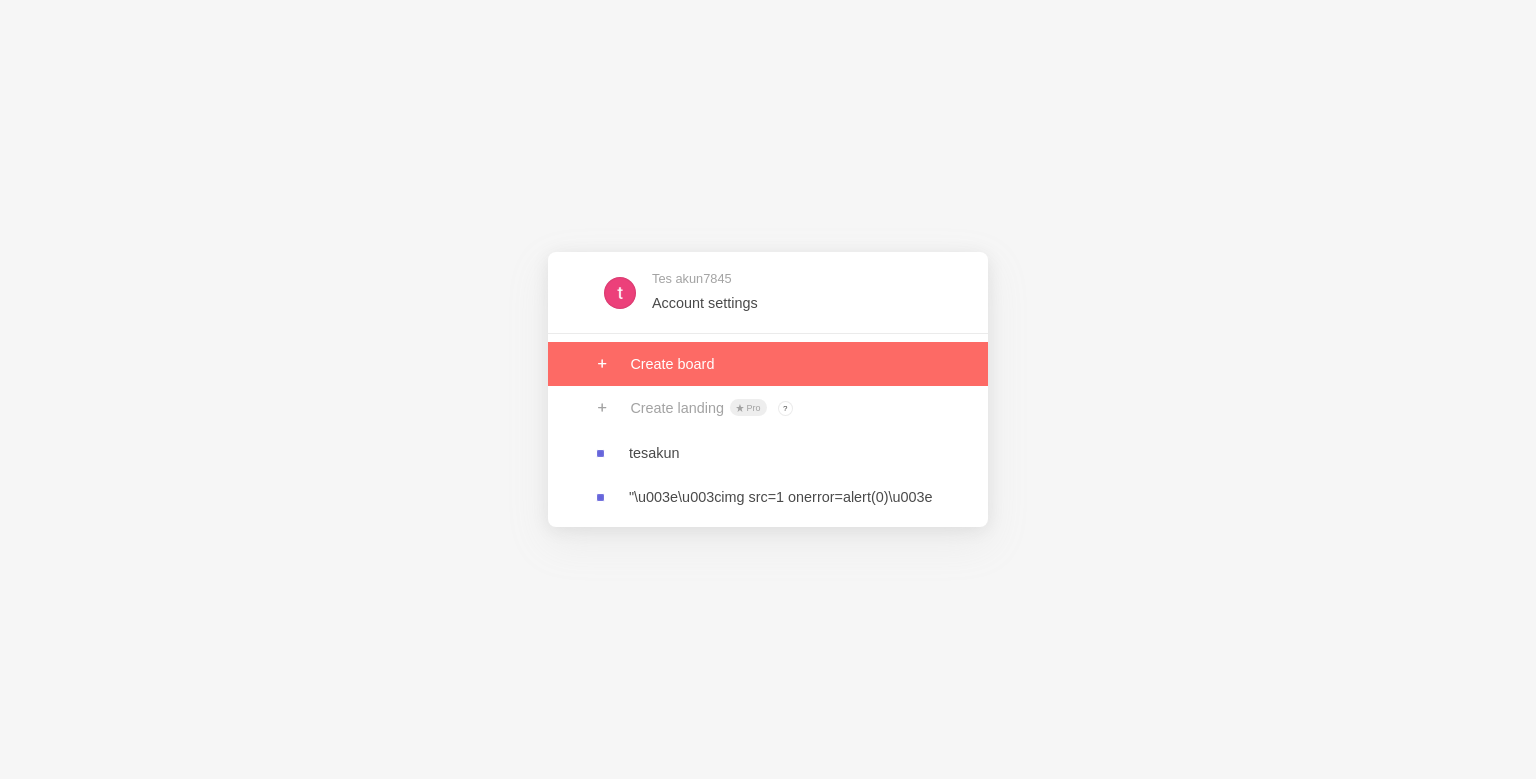 click at bounding box center [768, 364] 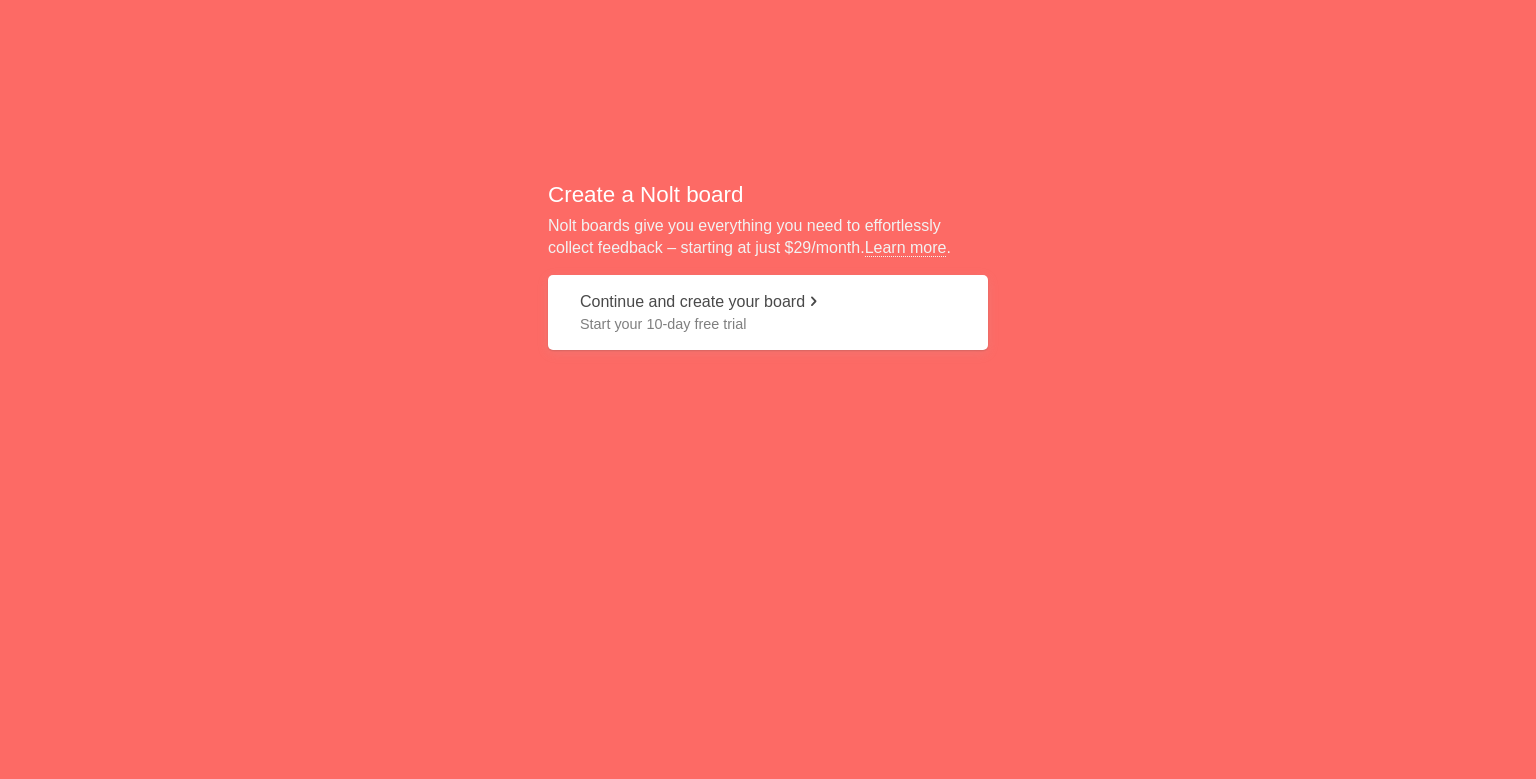 scroll, scrollTop: 0, scrollLeft: 0, axis: both 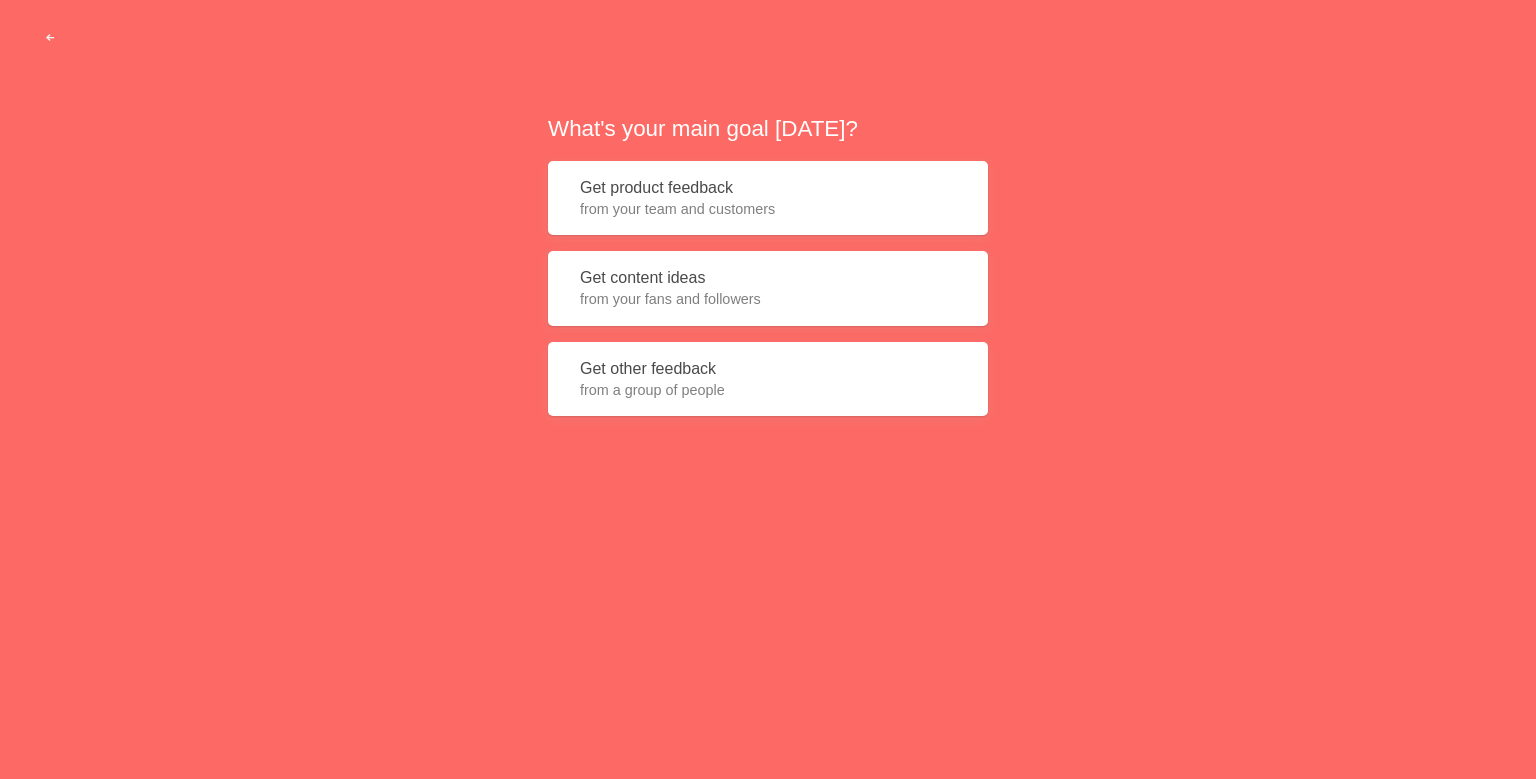 click on "from your fans and followers" at bounding box center (768, 299) 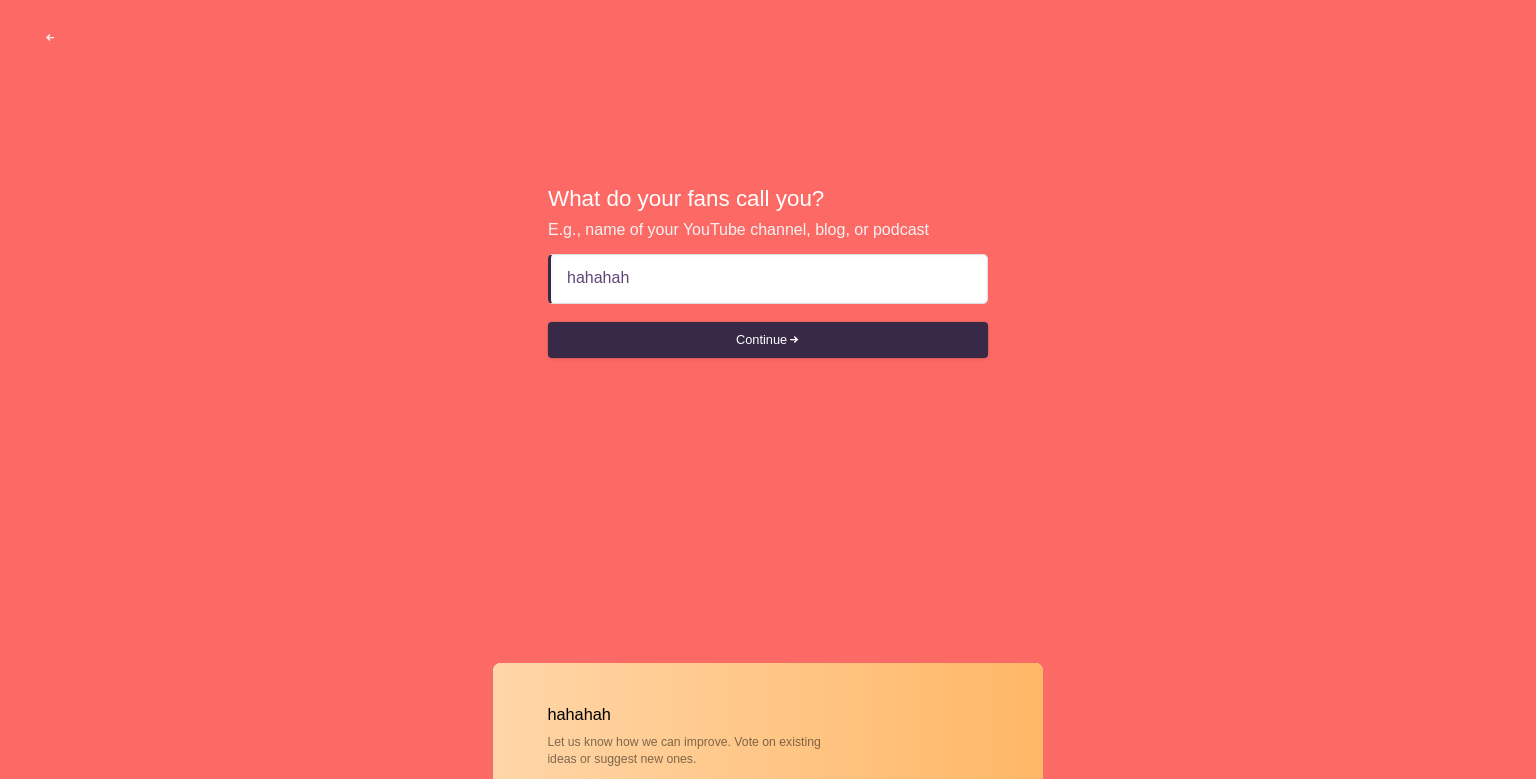 type on "hahahah" 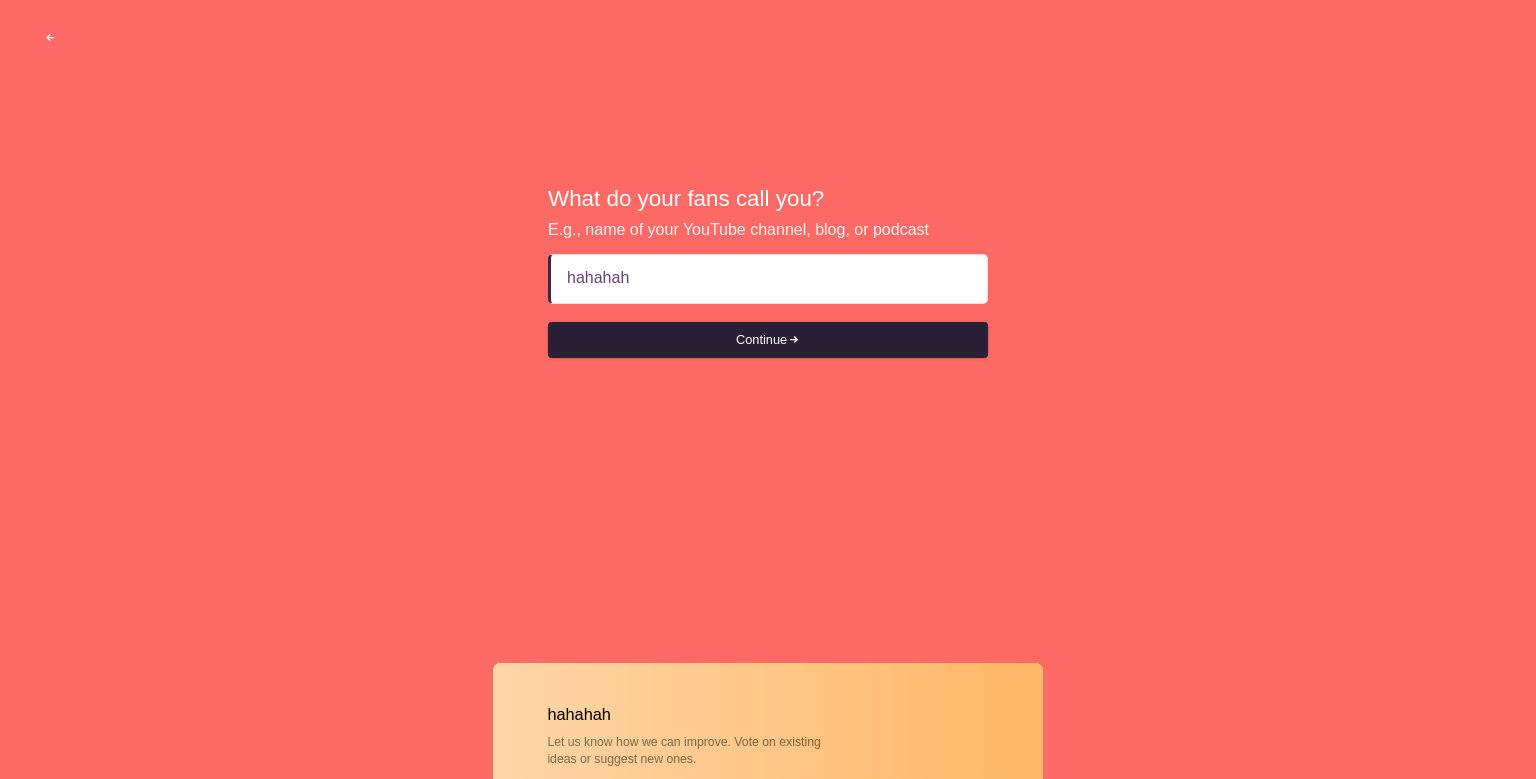 click on "Continue" at bounding box center [768, 340] 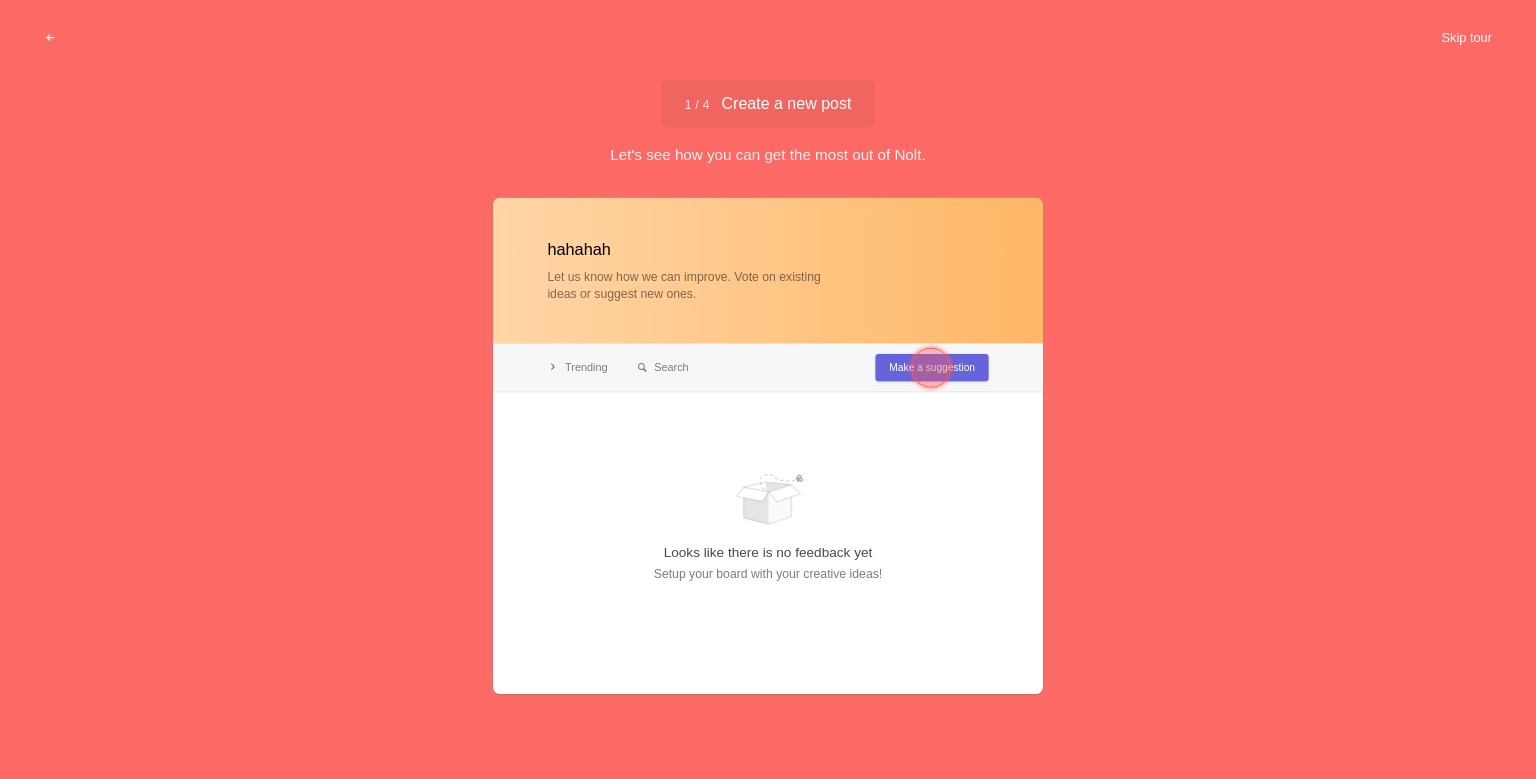 click on "Skip tour" at bounding box center (1466, 38) 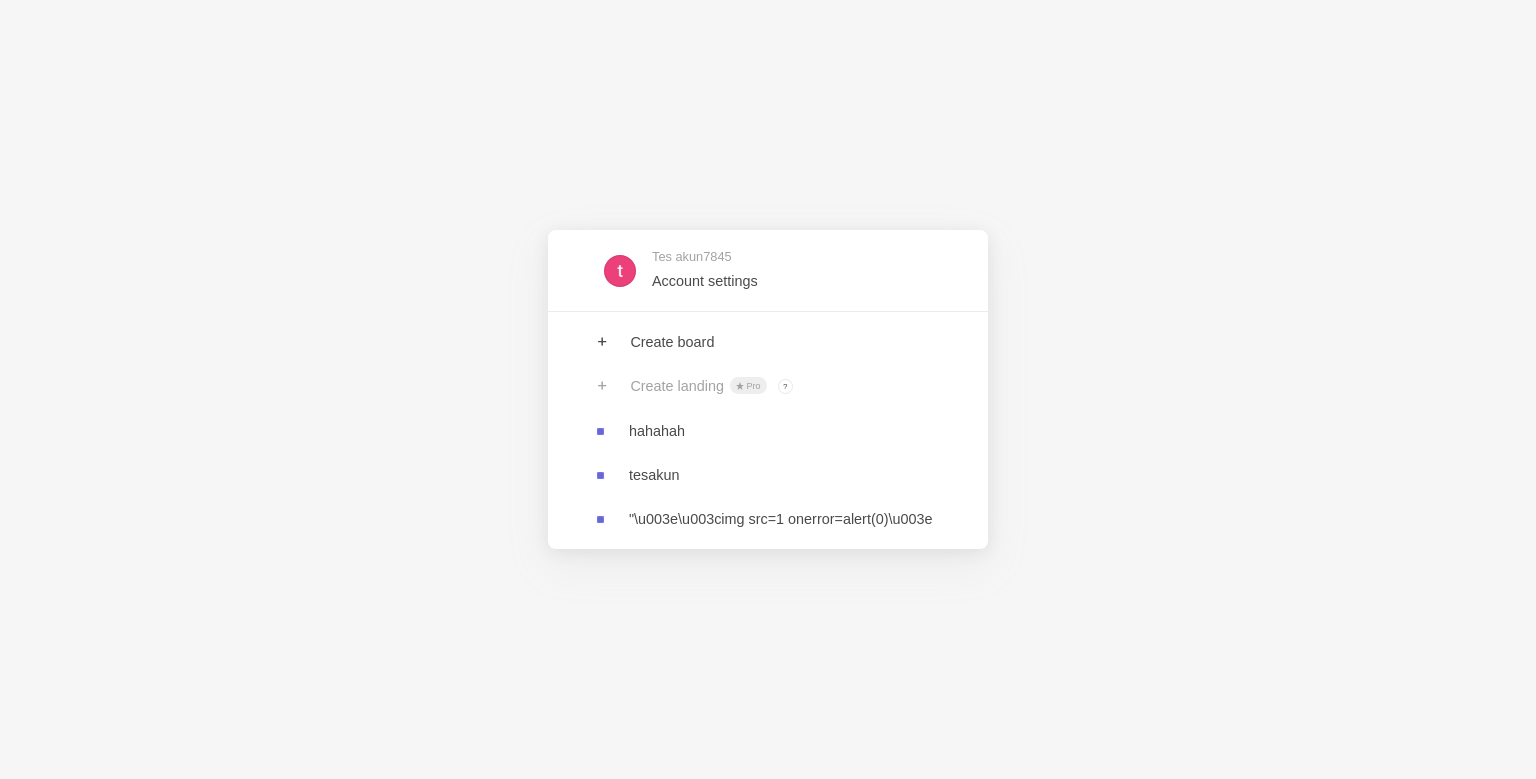 scroll, scrollTop: 0, scrollLeft: 0, axis: both 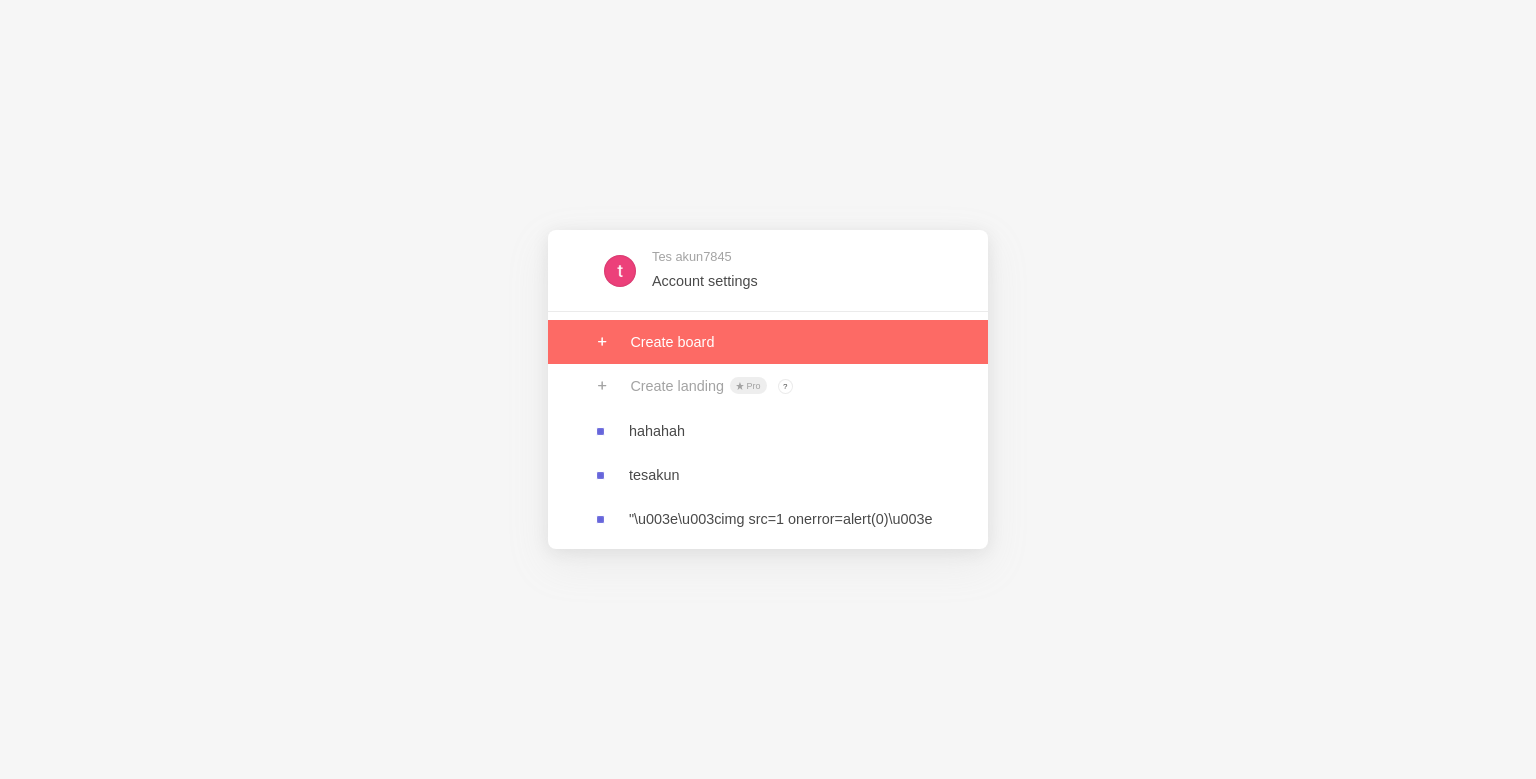 click at bounding box center [768, 342] 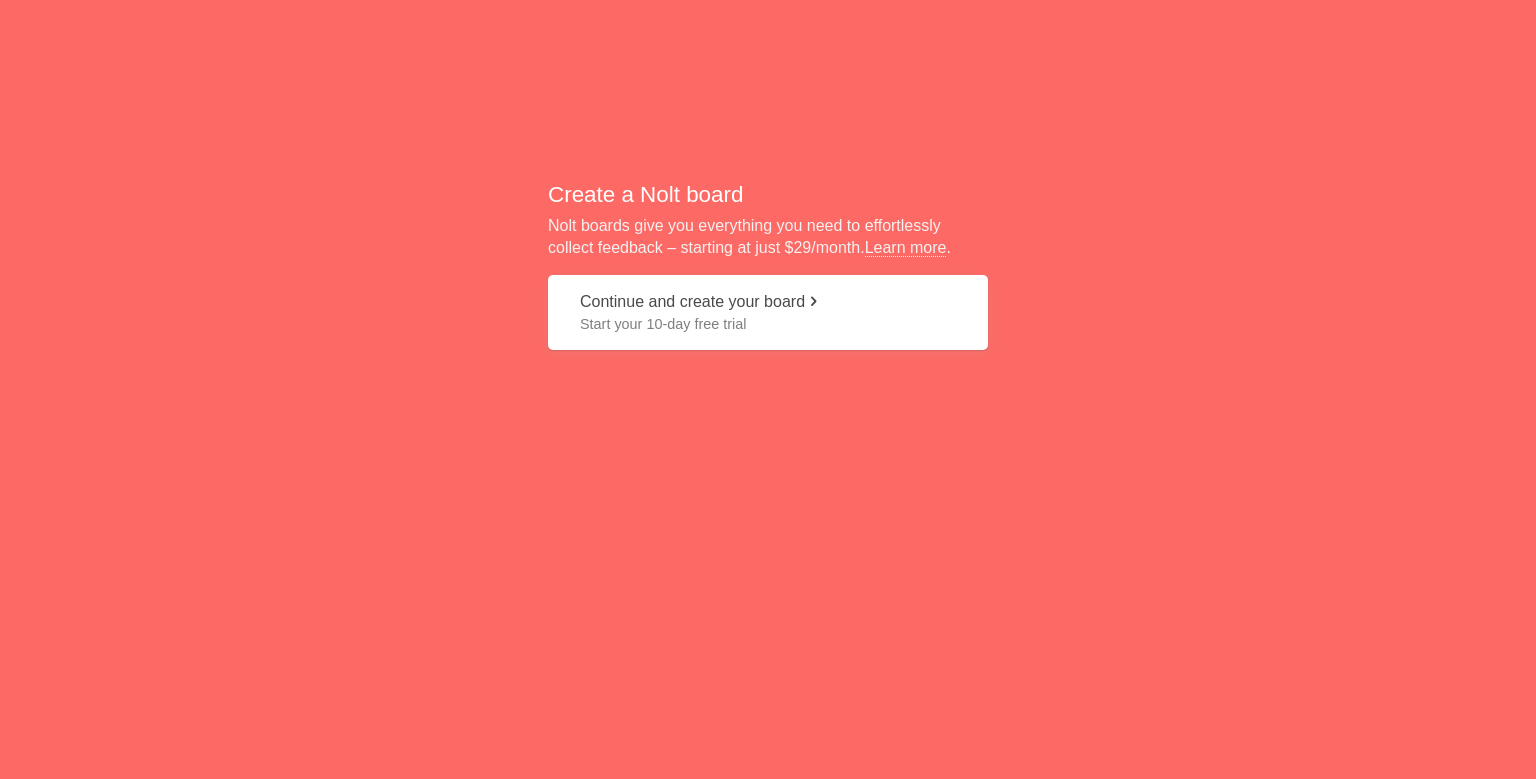 scroll, scrollTop: 0, scrollLeft: 0, axis: both 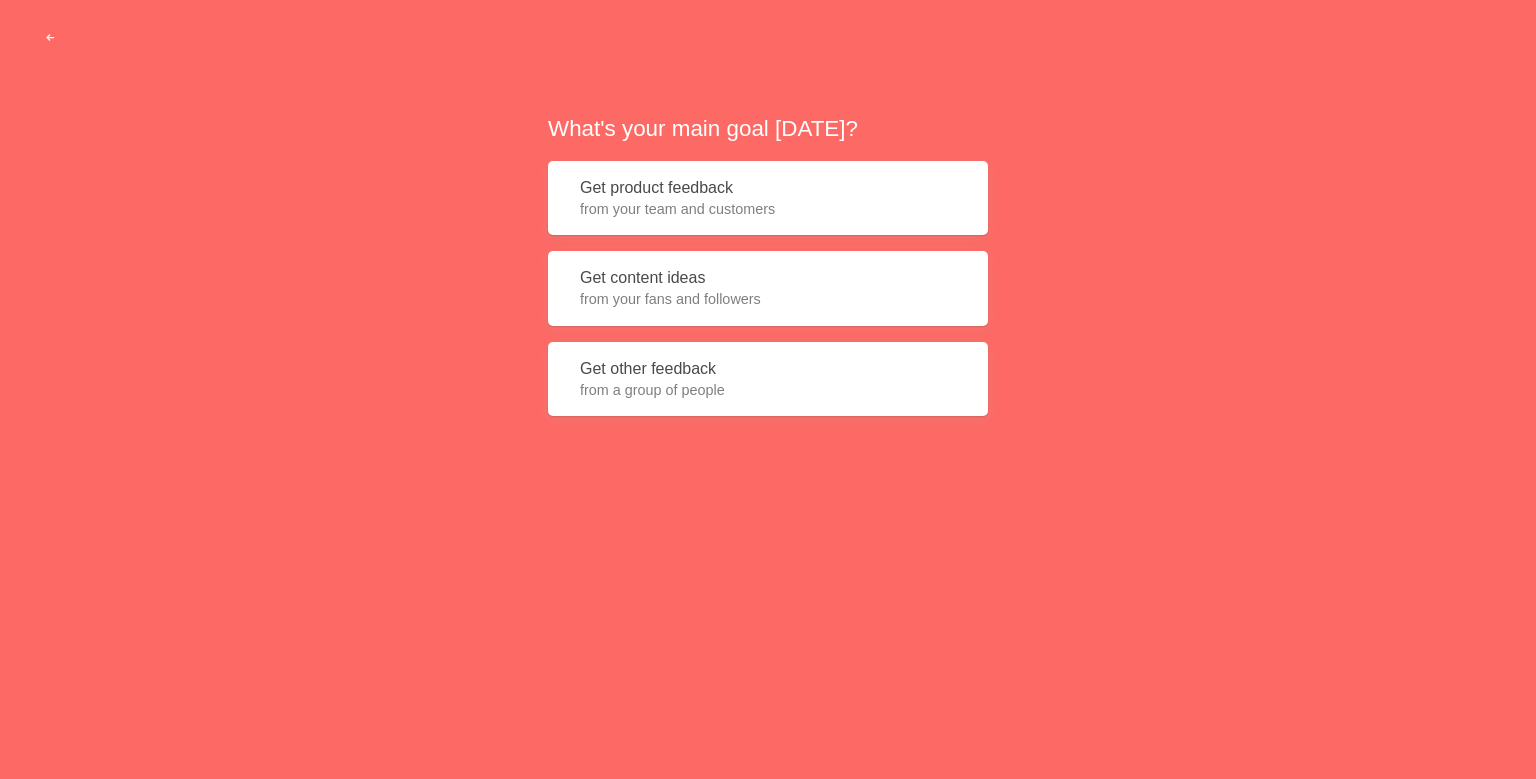 click on "from your fans and followers" at bounding box center (768, 299) 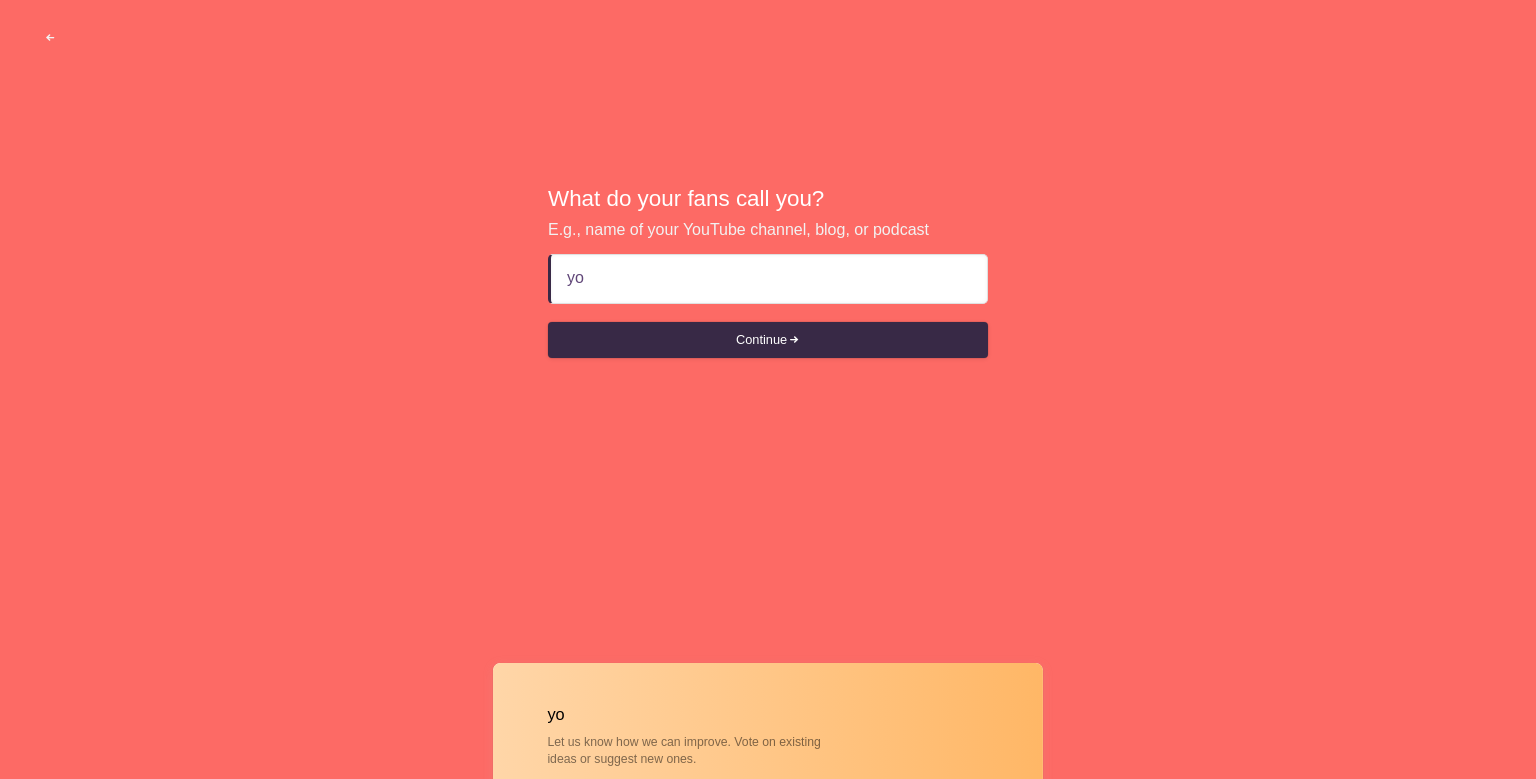 type on "yo" 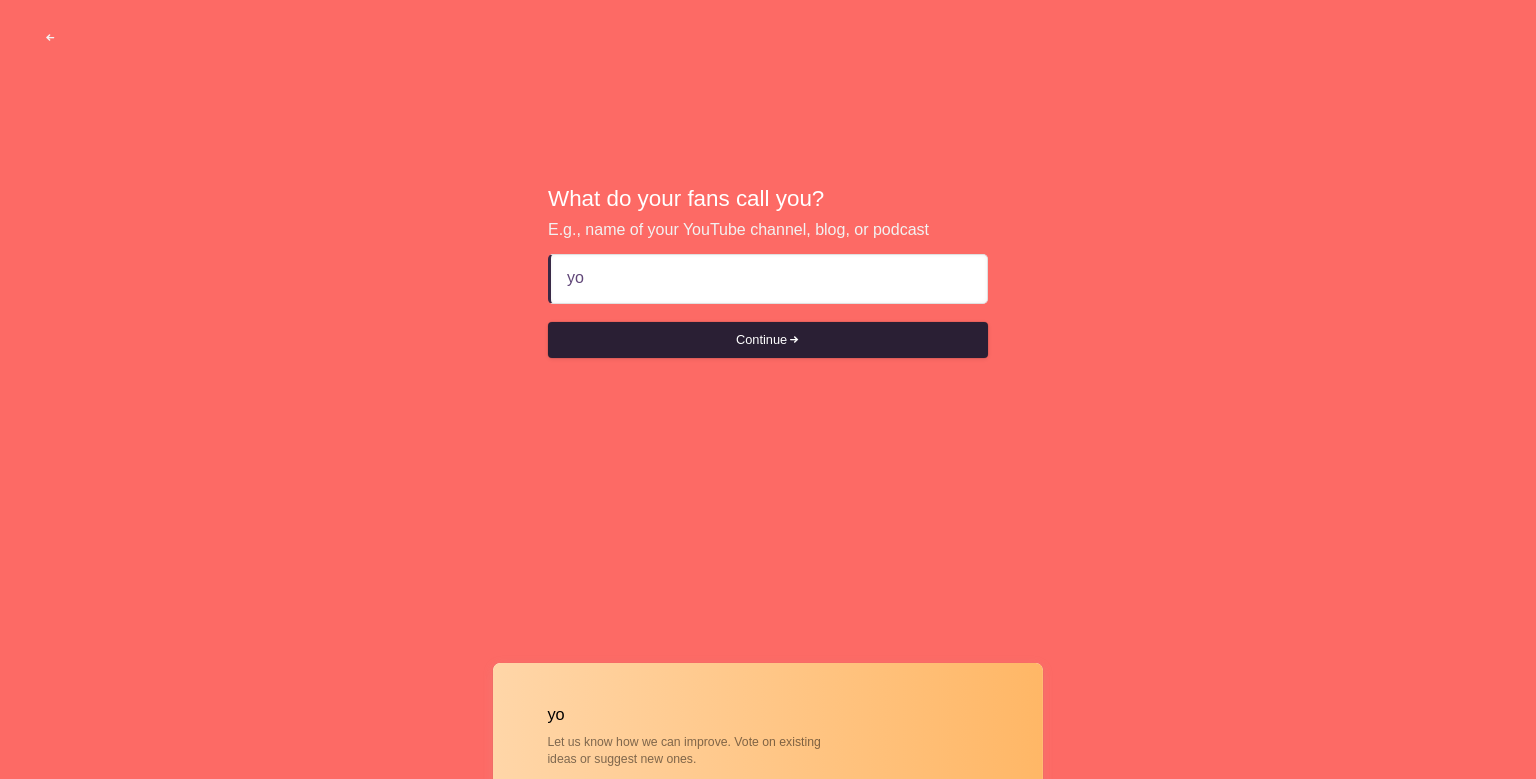 click on "Continue" at bounding box center [768, 340] 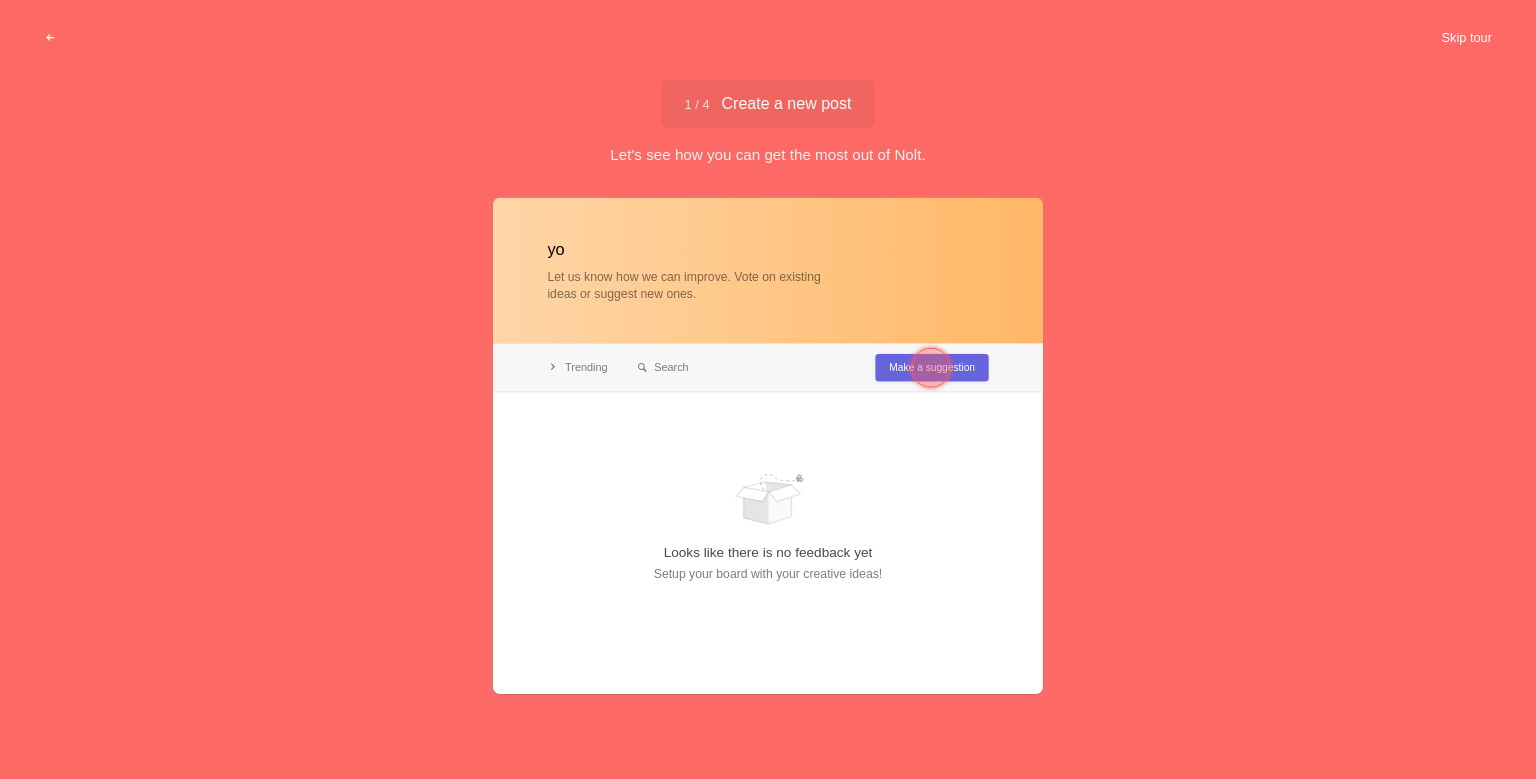 click on "Skip tour" at bounding box center [1466, 38] 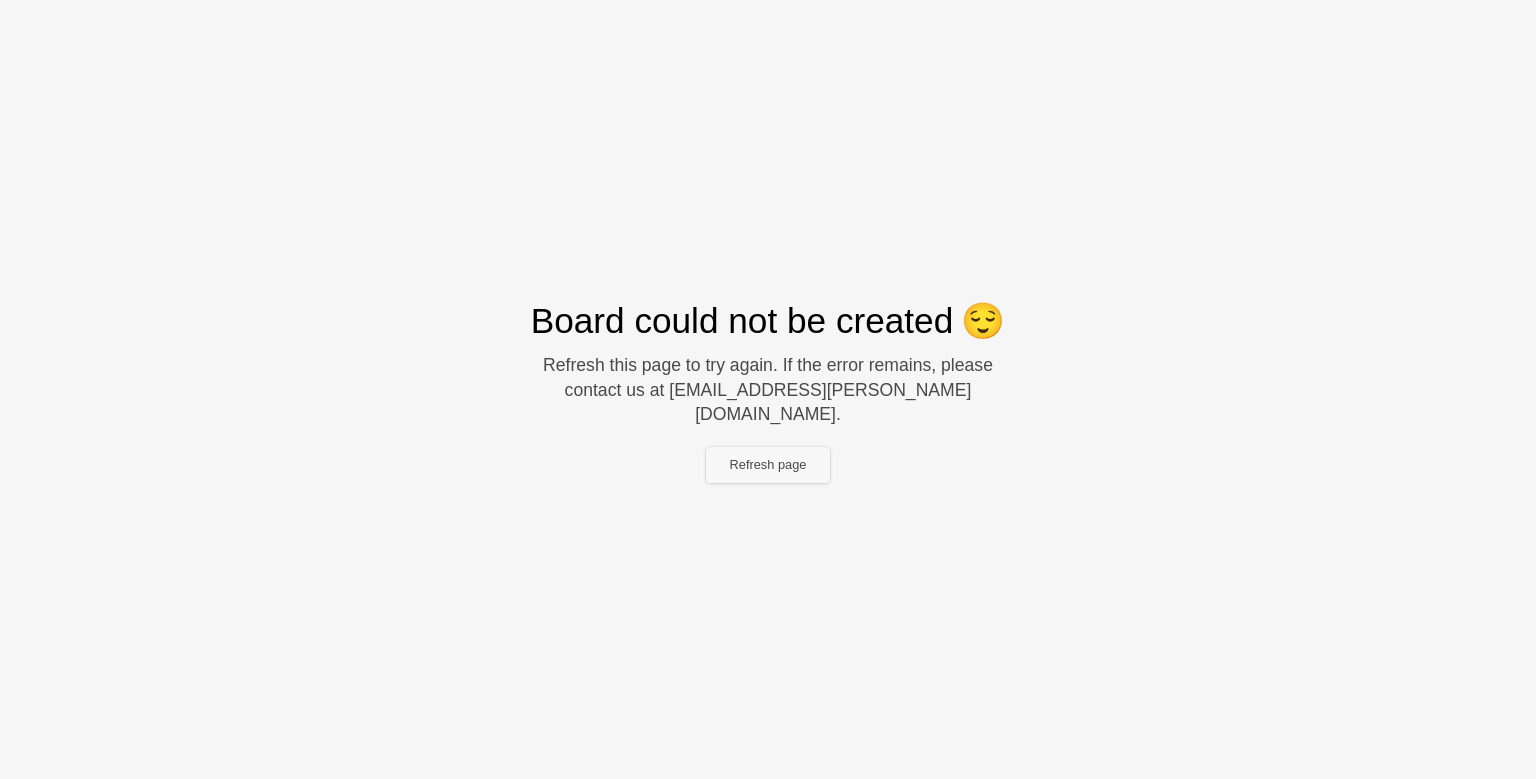 click on "Refresh page" at bounding box center [768, 465] 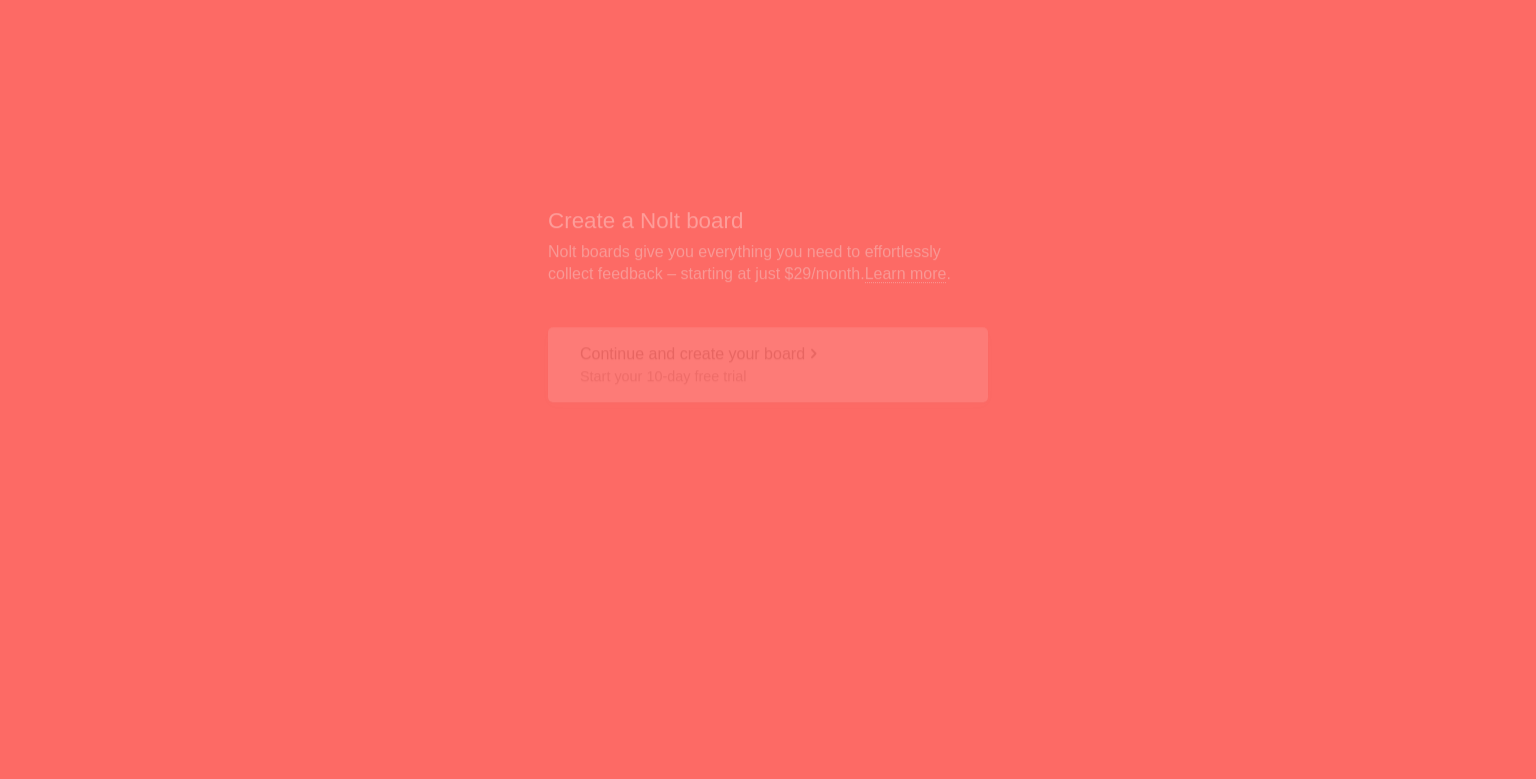 scroll, scrollTop: 0, scrollLeft: 0, axis: both 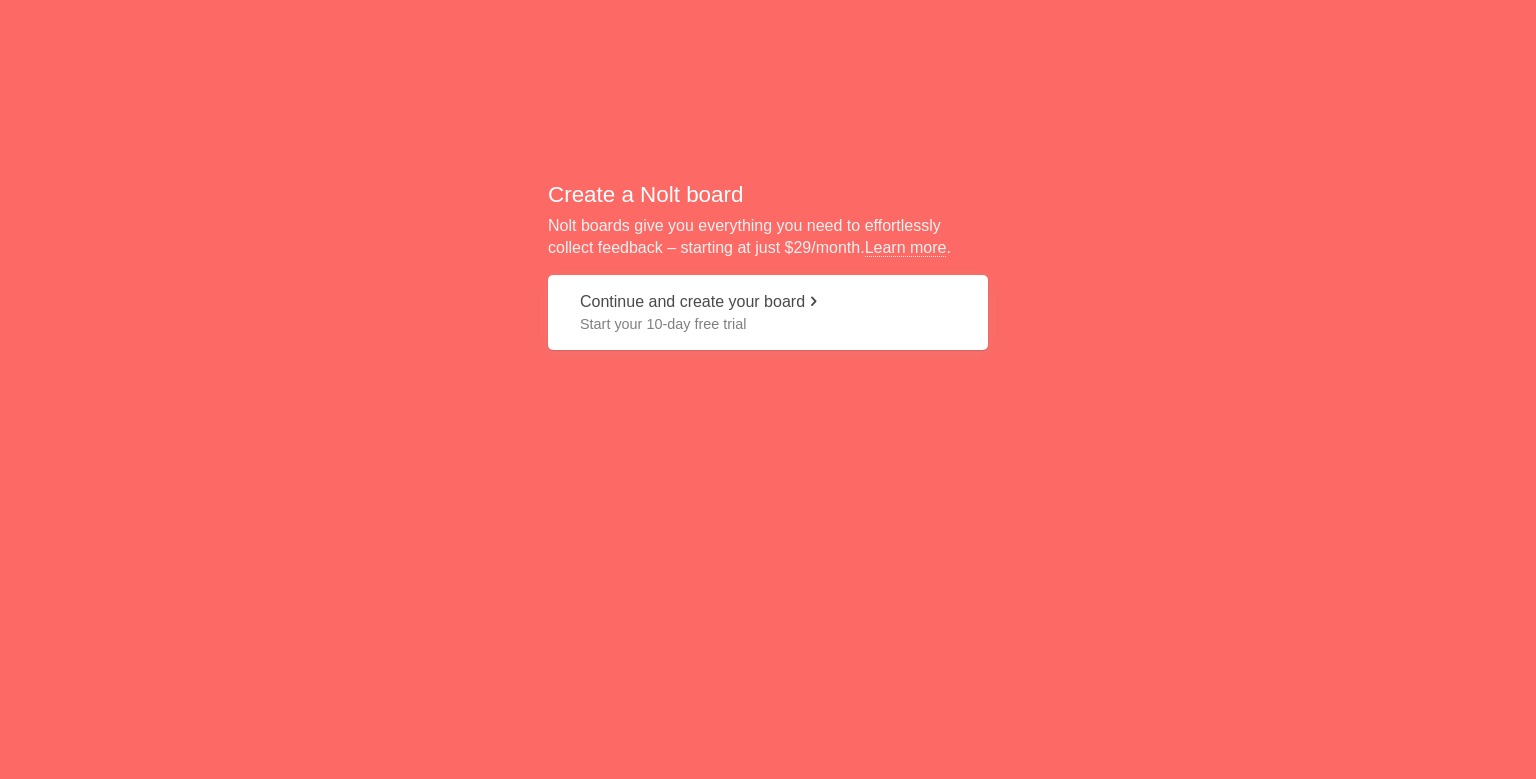 click on "Start your 10-day free trial" at bounding box center (768, 324) 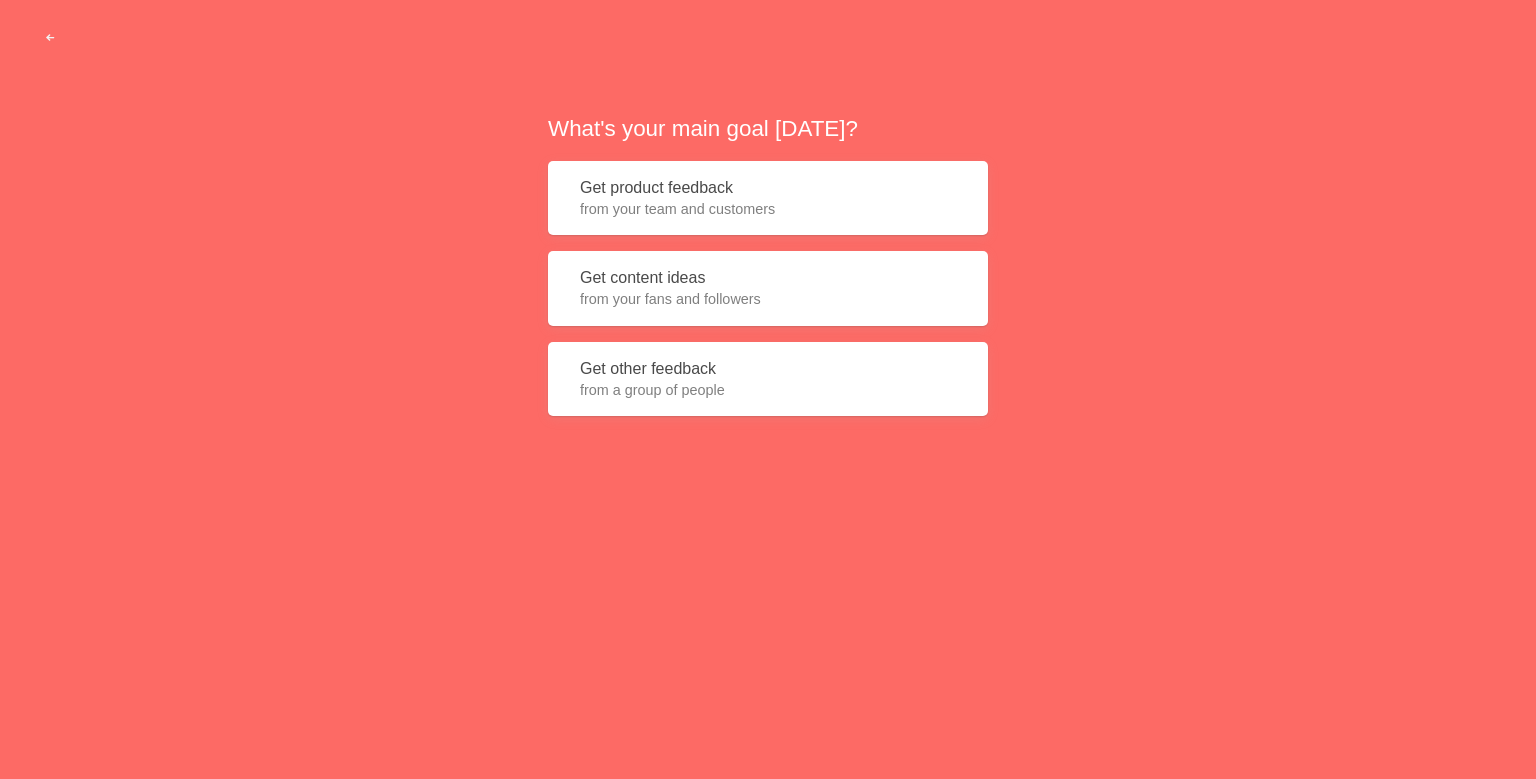 click on "from your fans and followers" at bounding box center (768, 299) 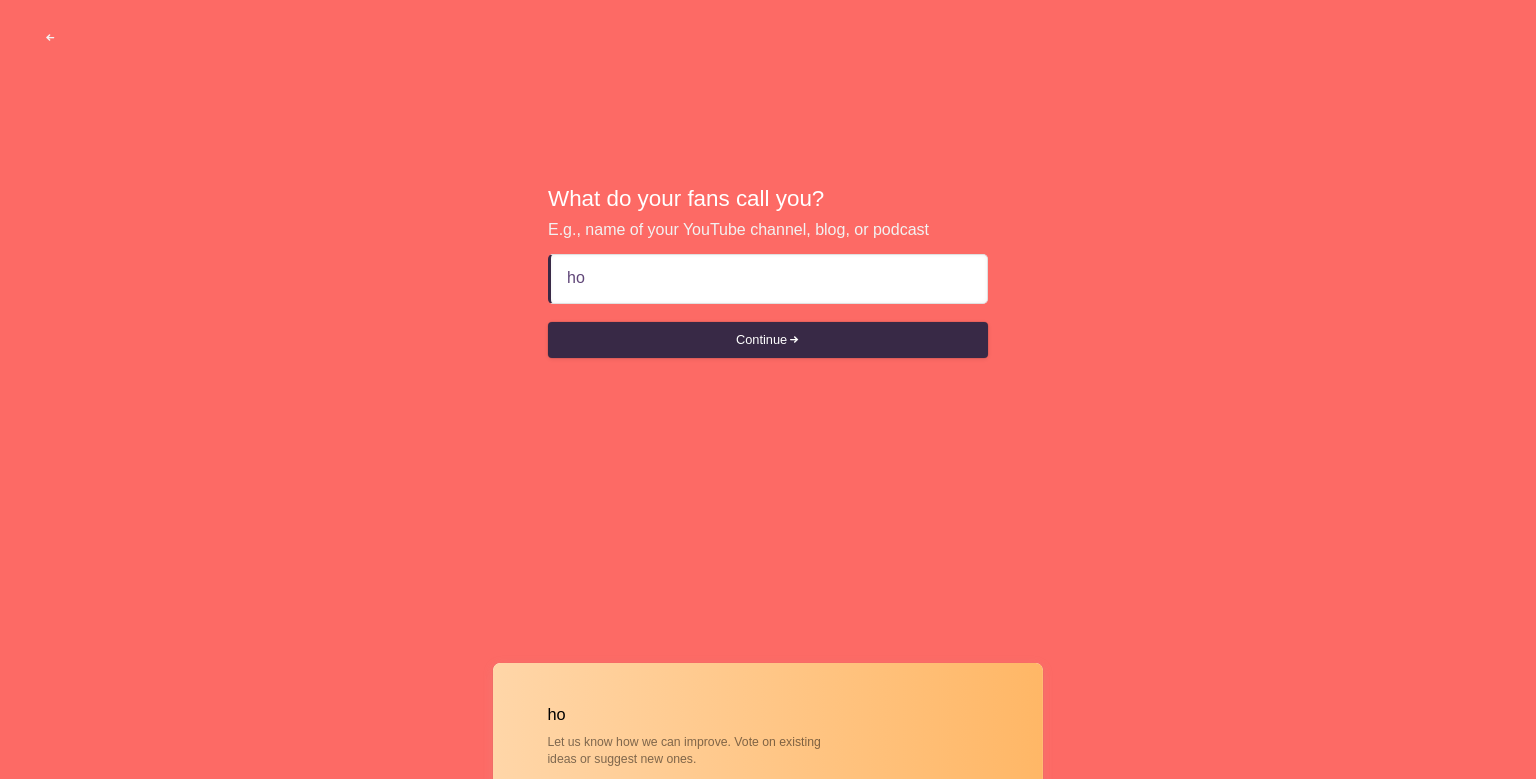 type on "ho" 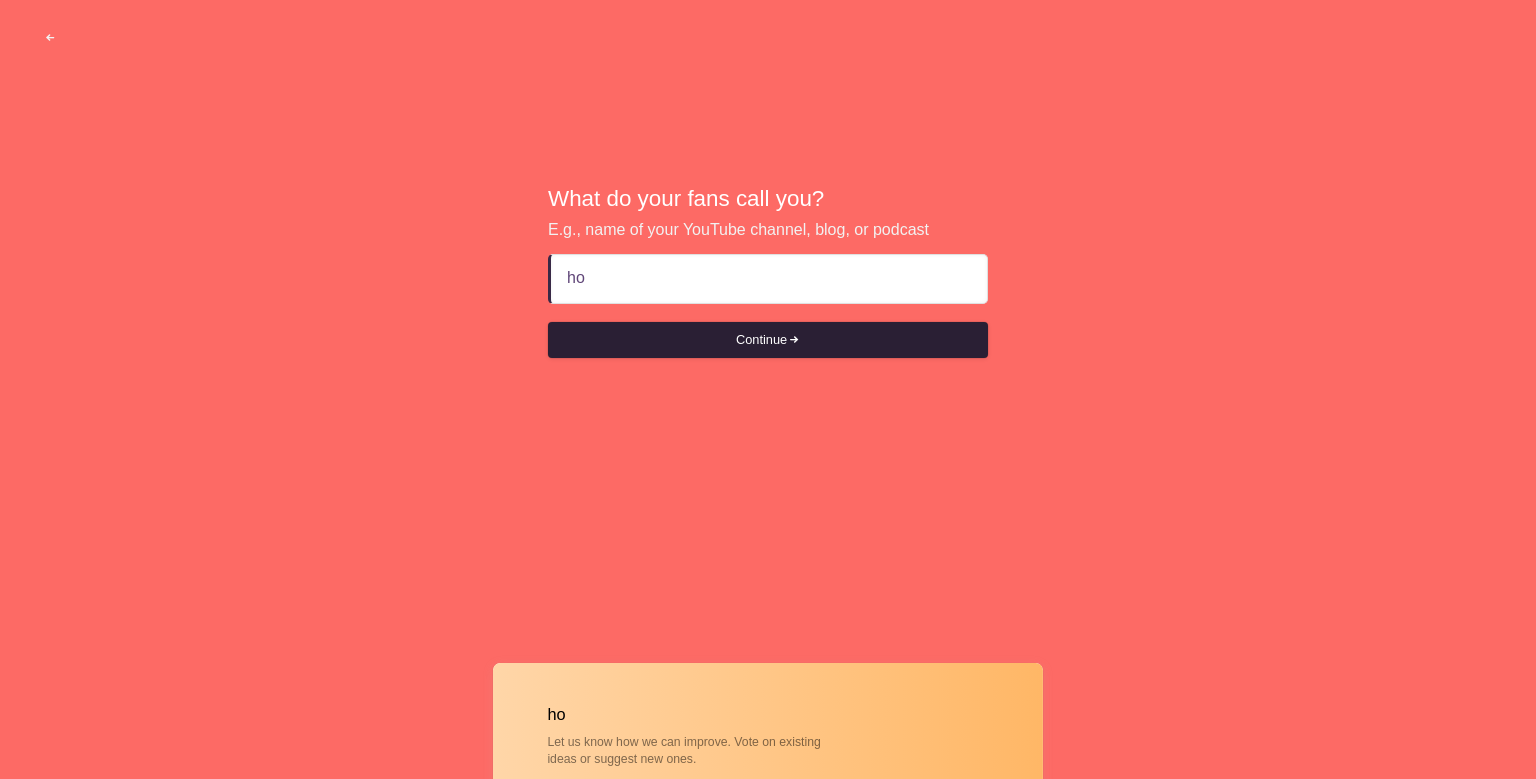 click on "Continue" at bounding box center (768, 340) 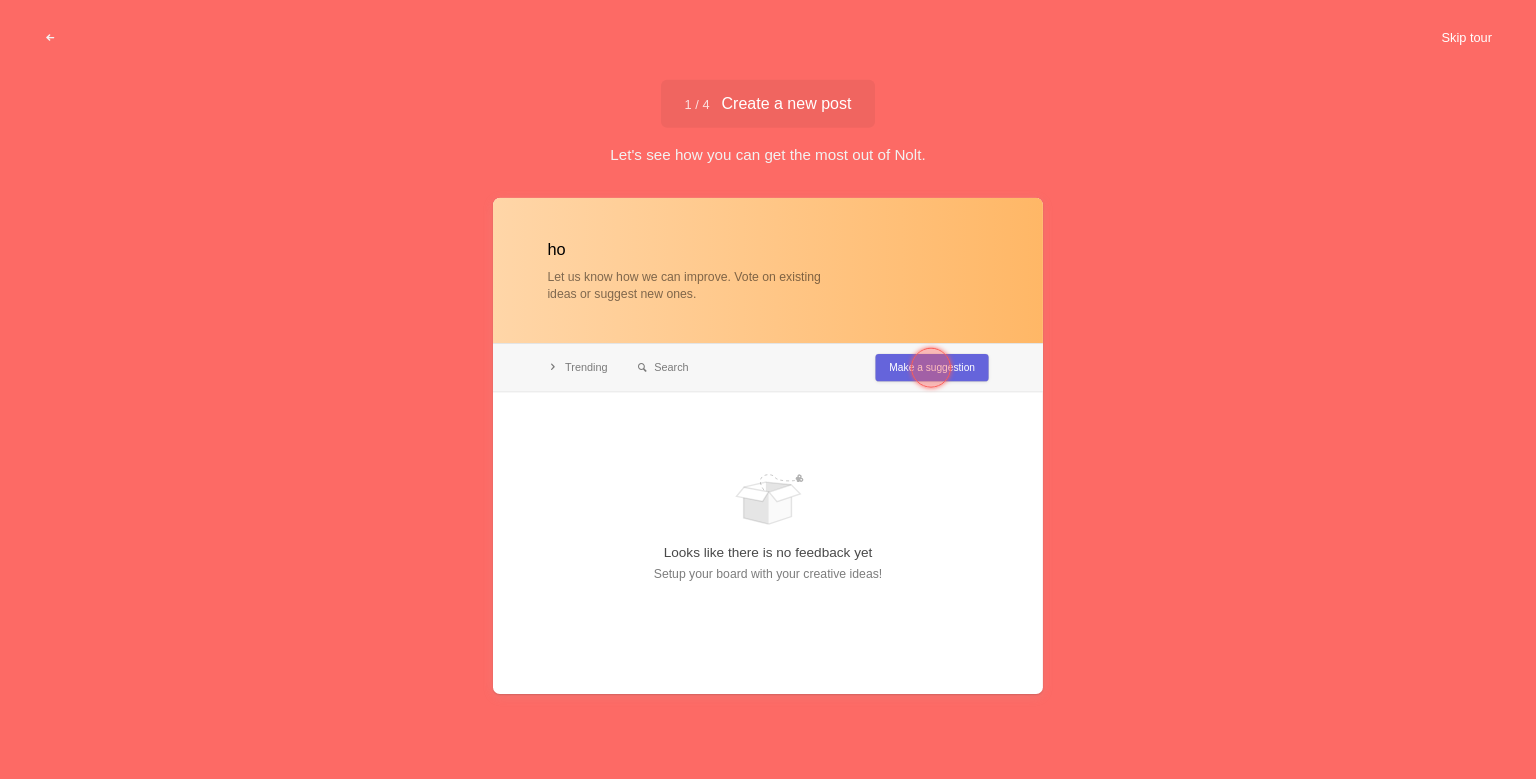click on "Skip tour" at bounding box center [1466, 38] 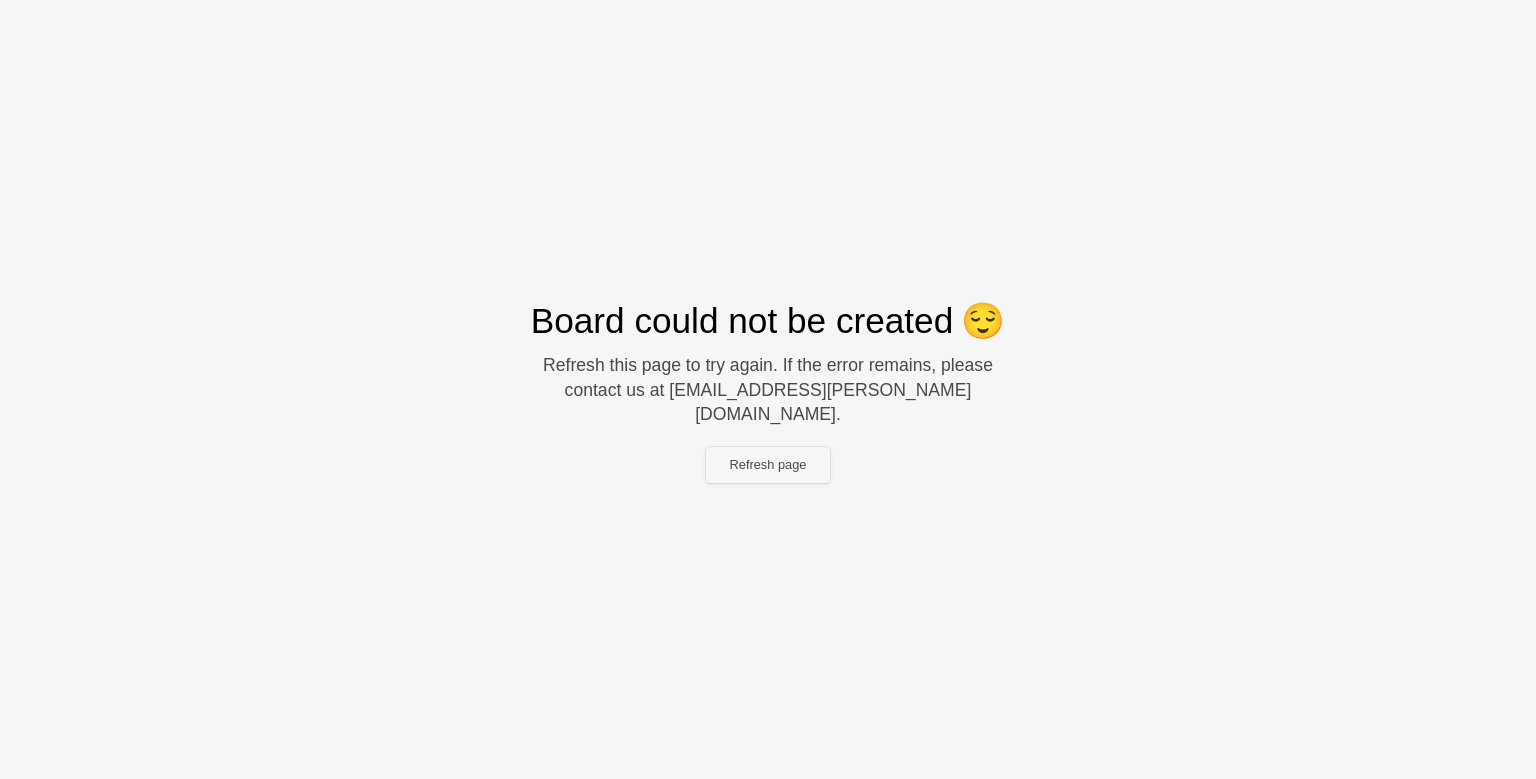 click on "Refresh page" at bounding box center [768, 465] 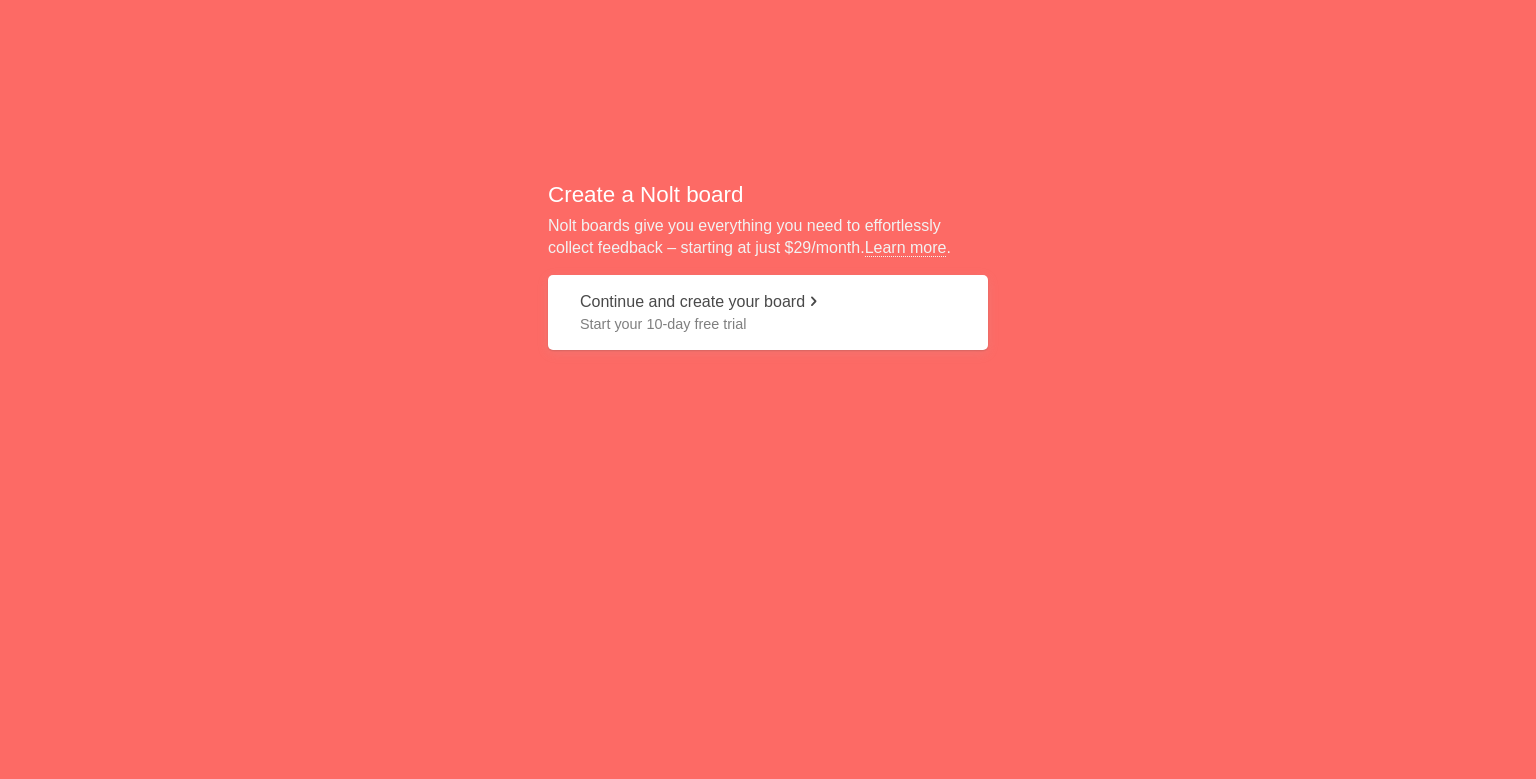 scroll, scrollTop: 0, scrollLeft: 0, axis: both 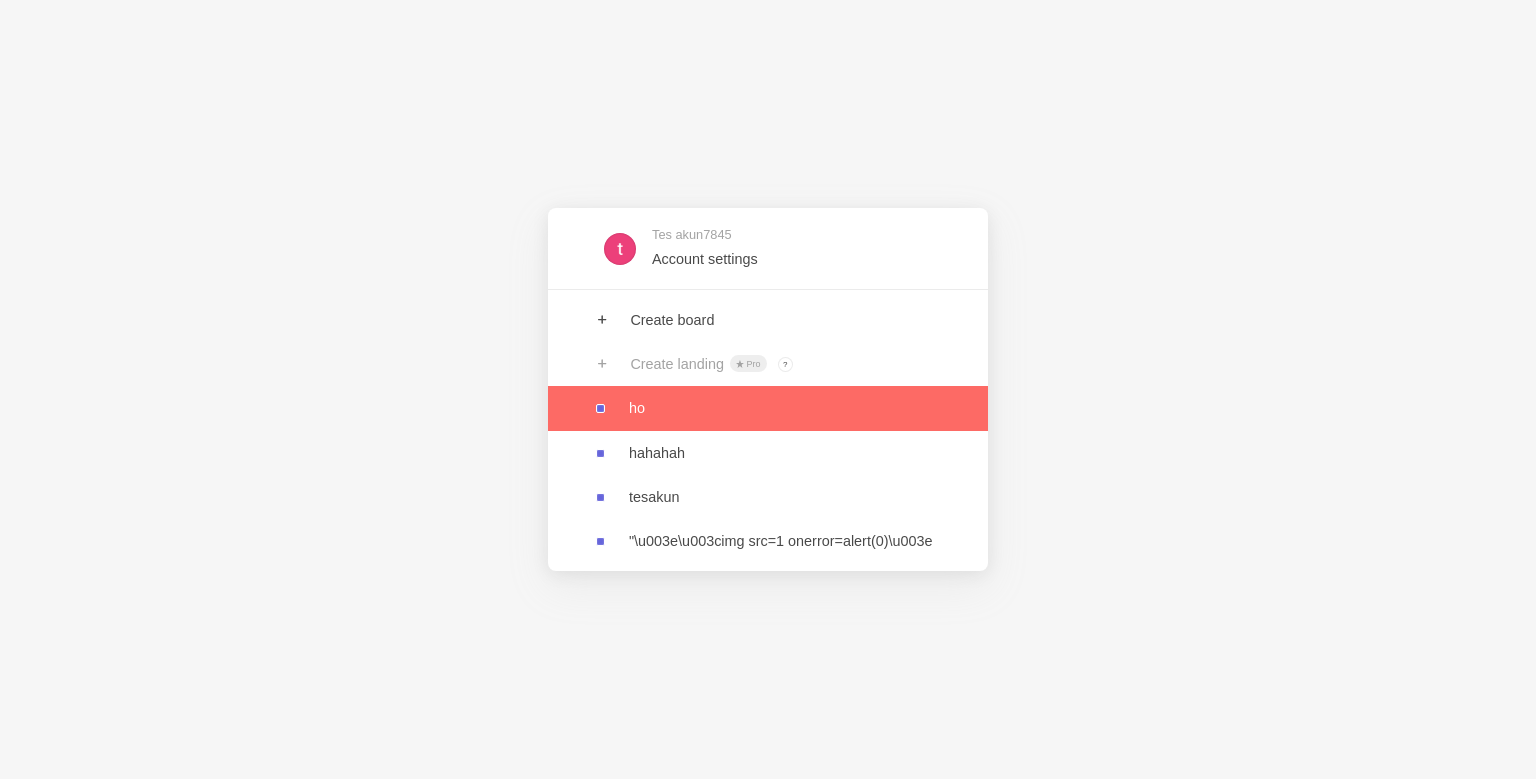 click at bounding box center (768, 408) 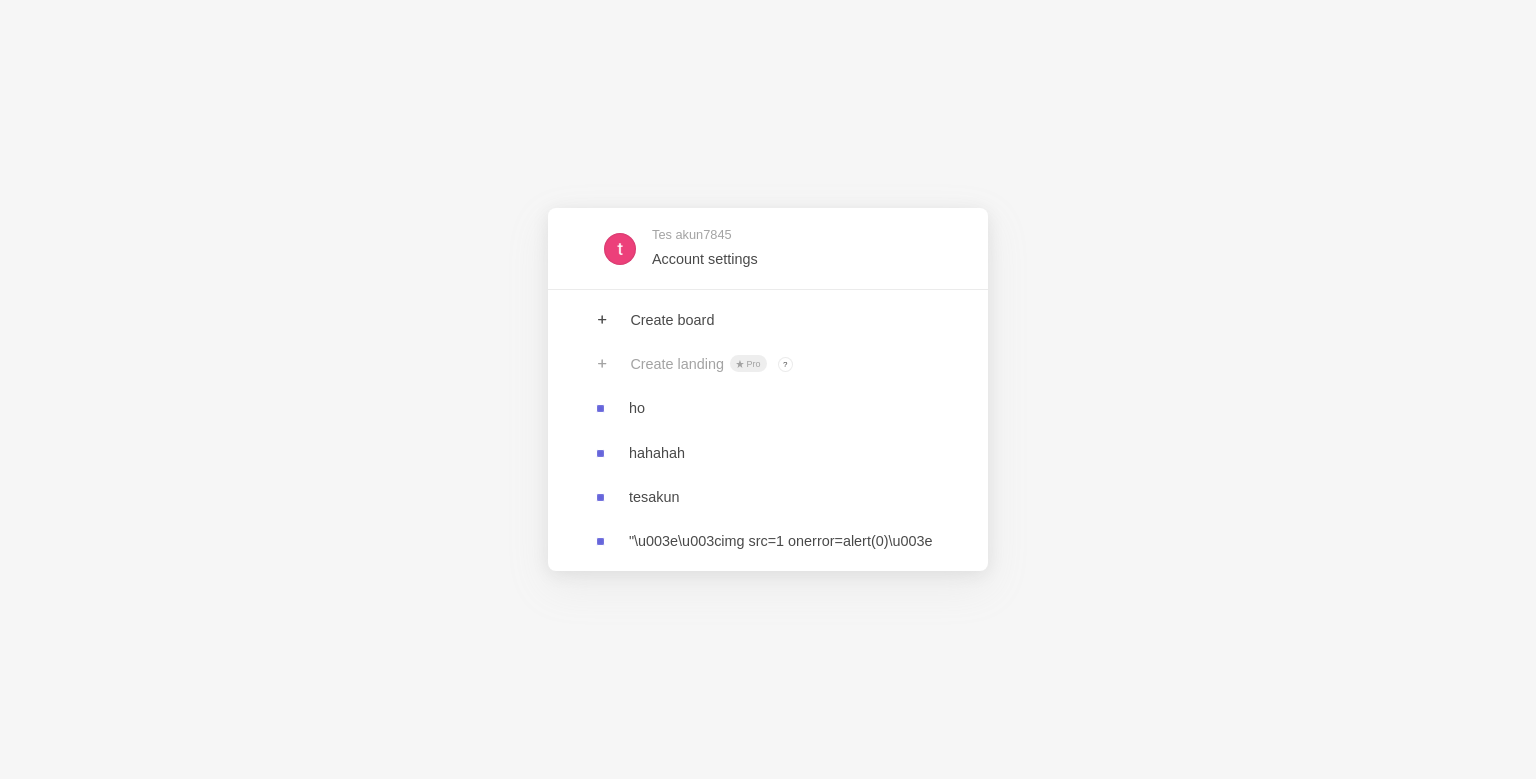 scroll, scrollTop: 0, scrollLeft: 0, axis: both 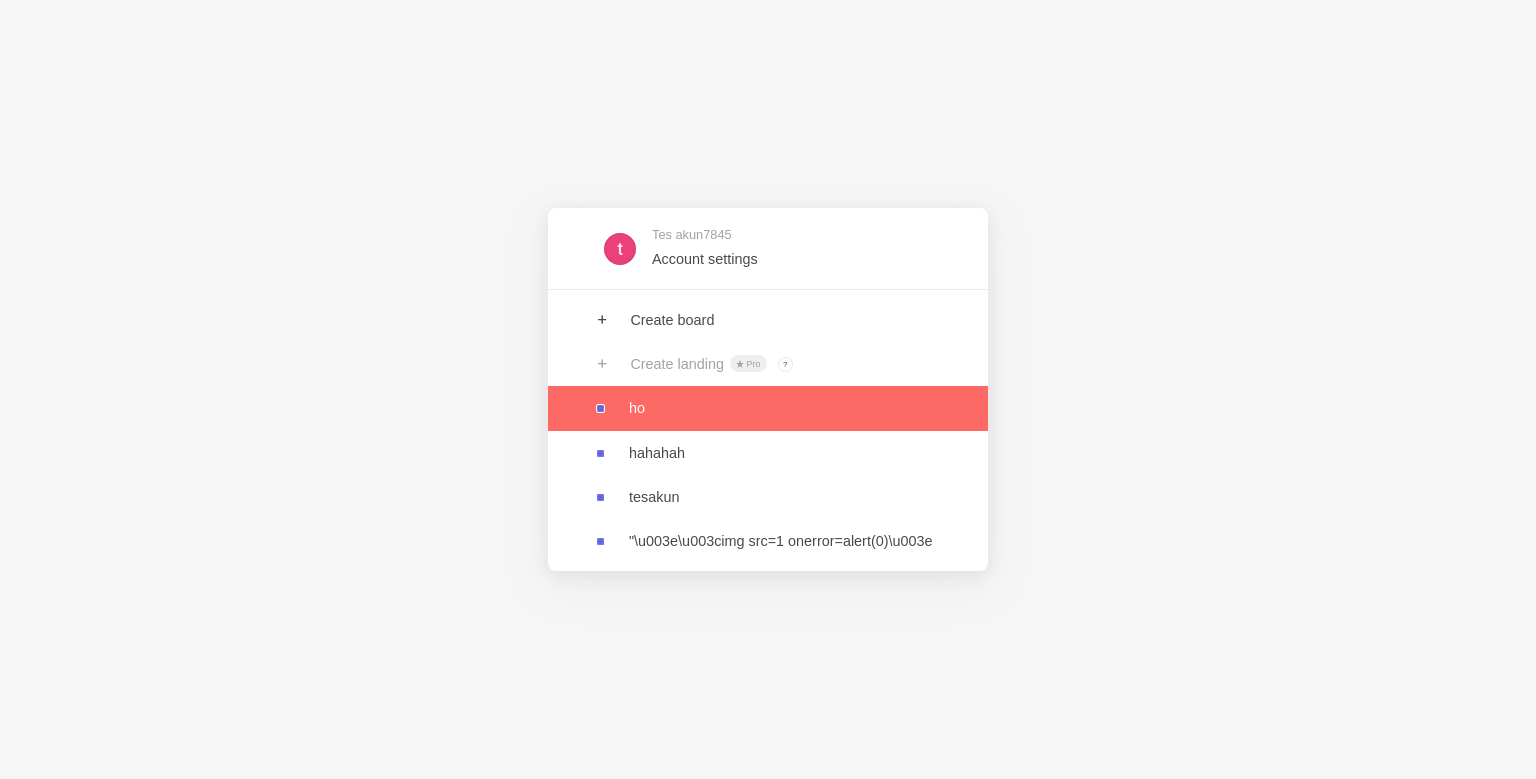 click at bounding box center (768, 408) 